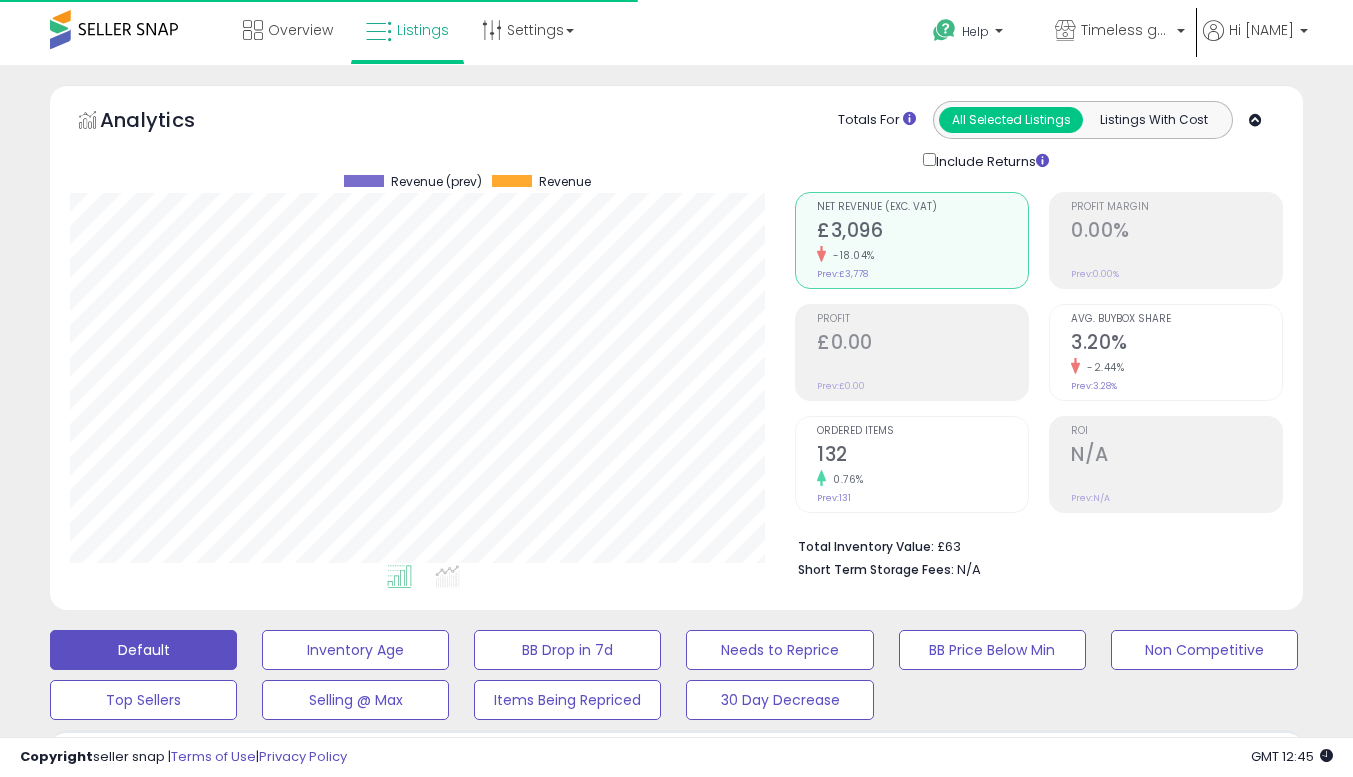 scroll, scrollTop: 0, scrollLeft: 0, axis: both 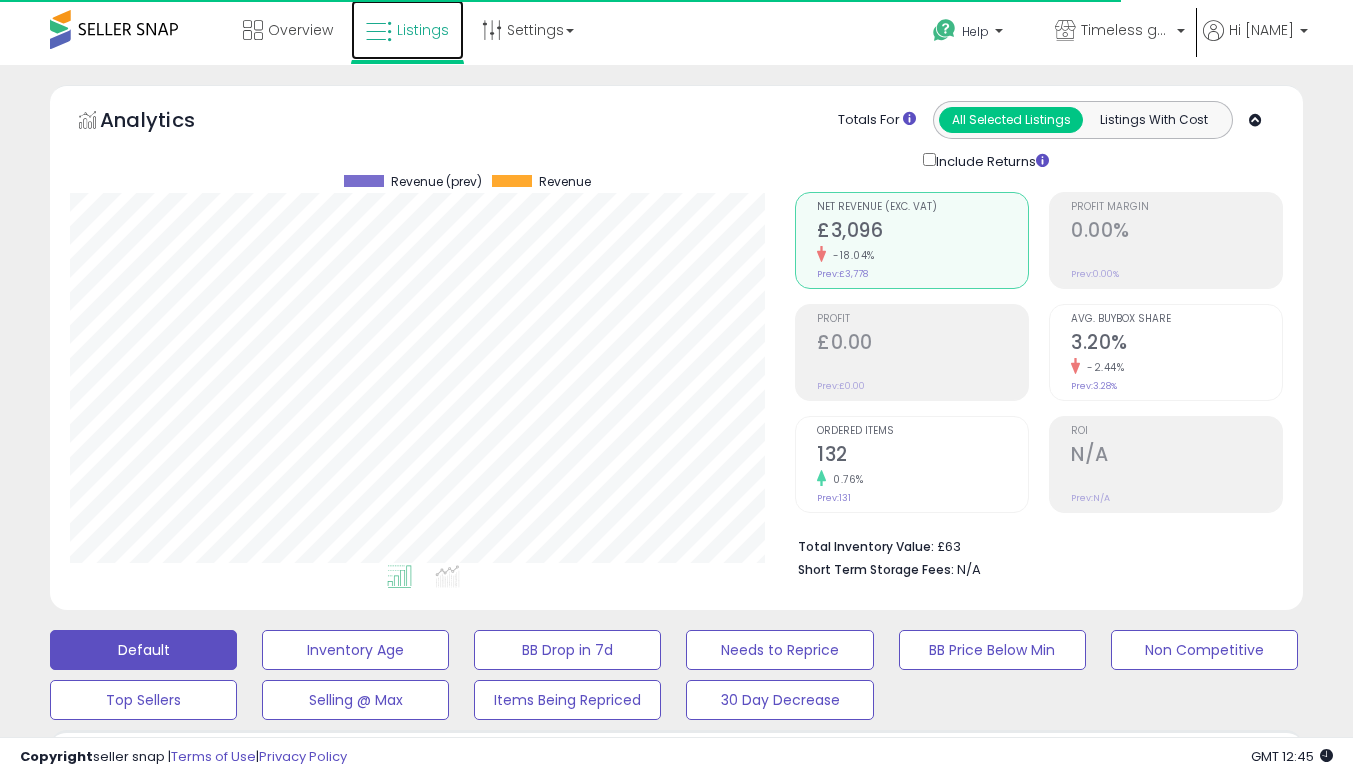 click on "Listings" at bounding box center [423, 30] 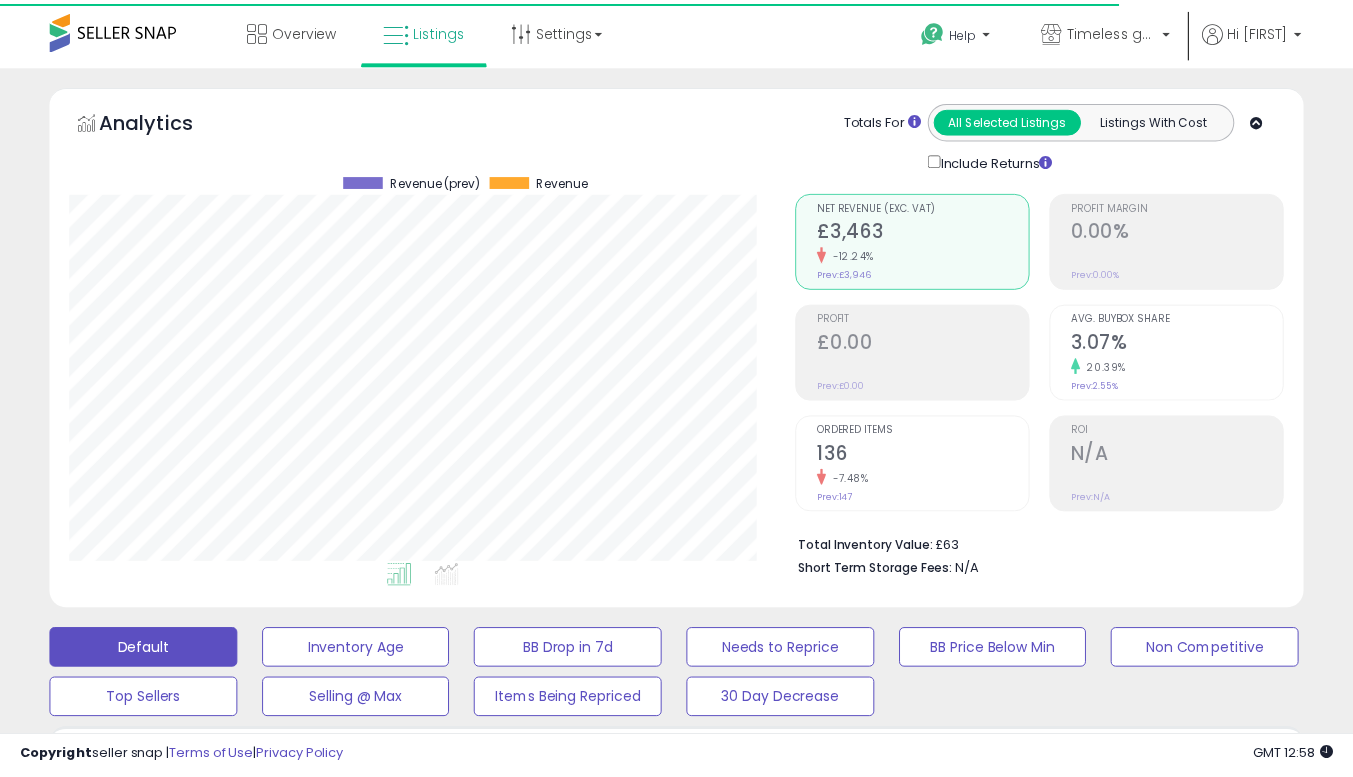 scroll, scrollTop: 0, scrollLeft: 0, axis: both 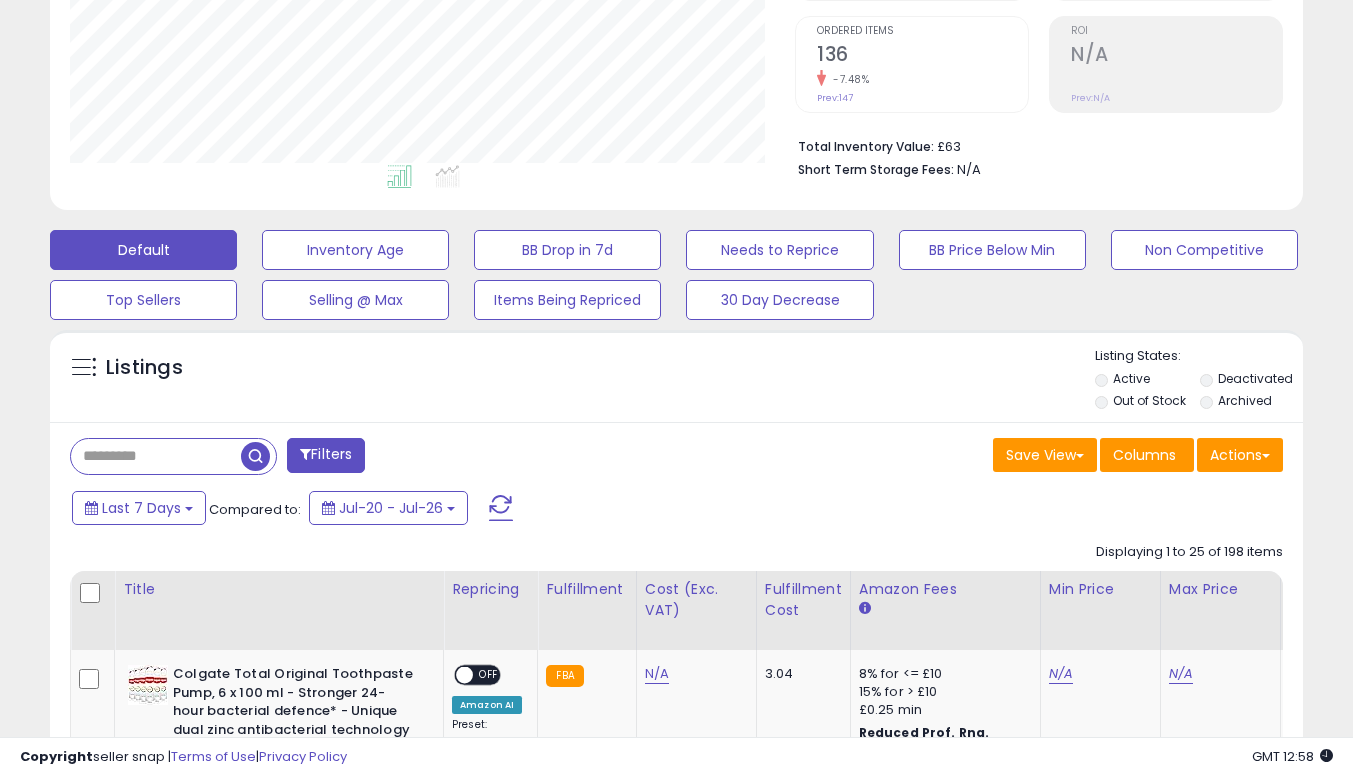 click on "Out of Stock" at bounding box center [1146, 403] 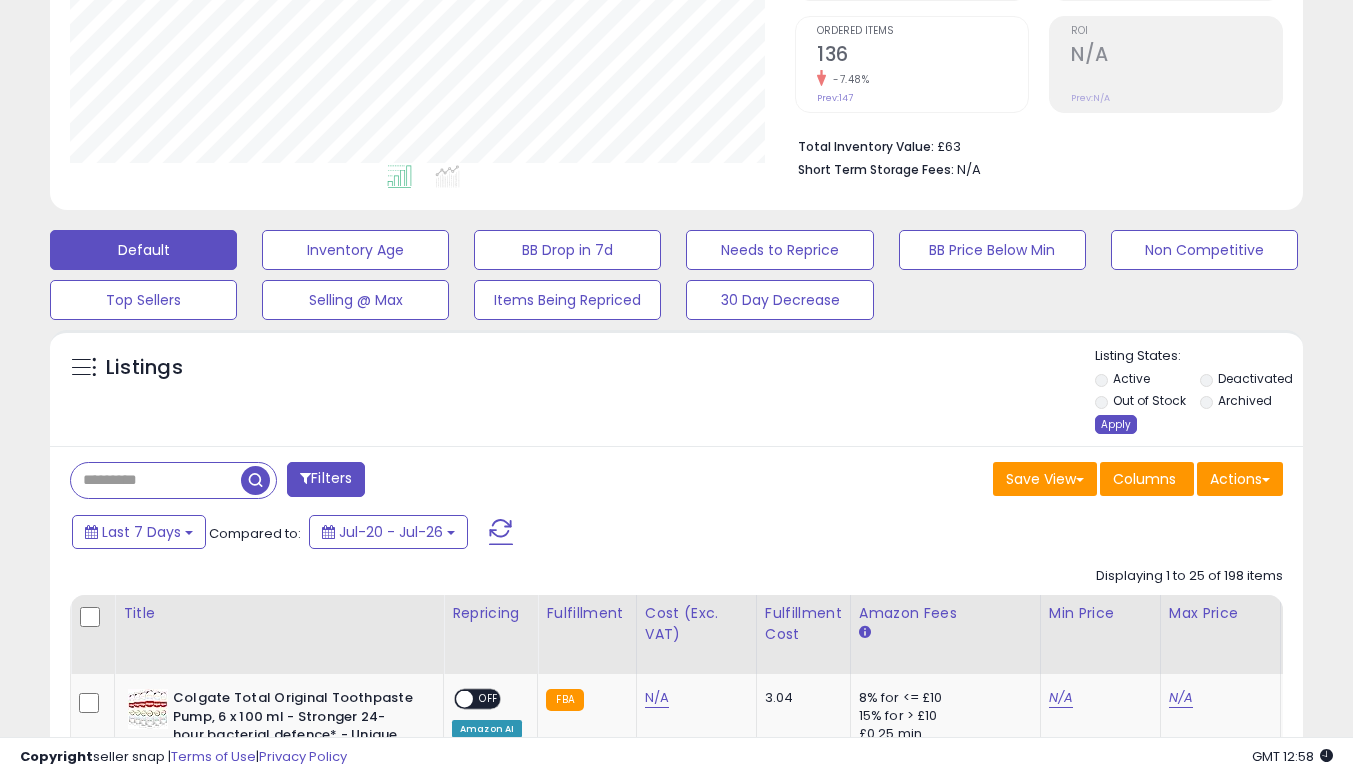 click on "Apply" at bounding box center (1116, 424) 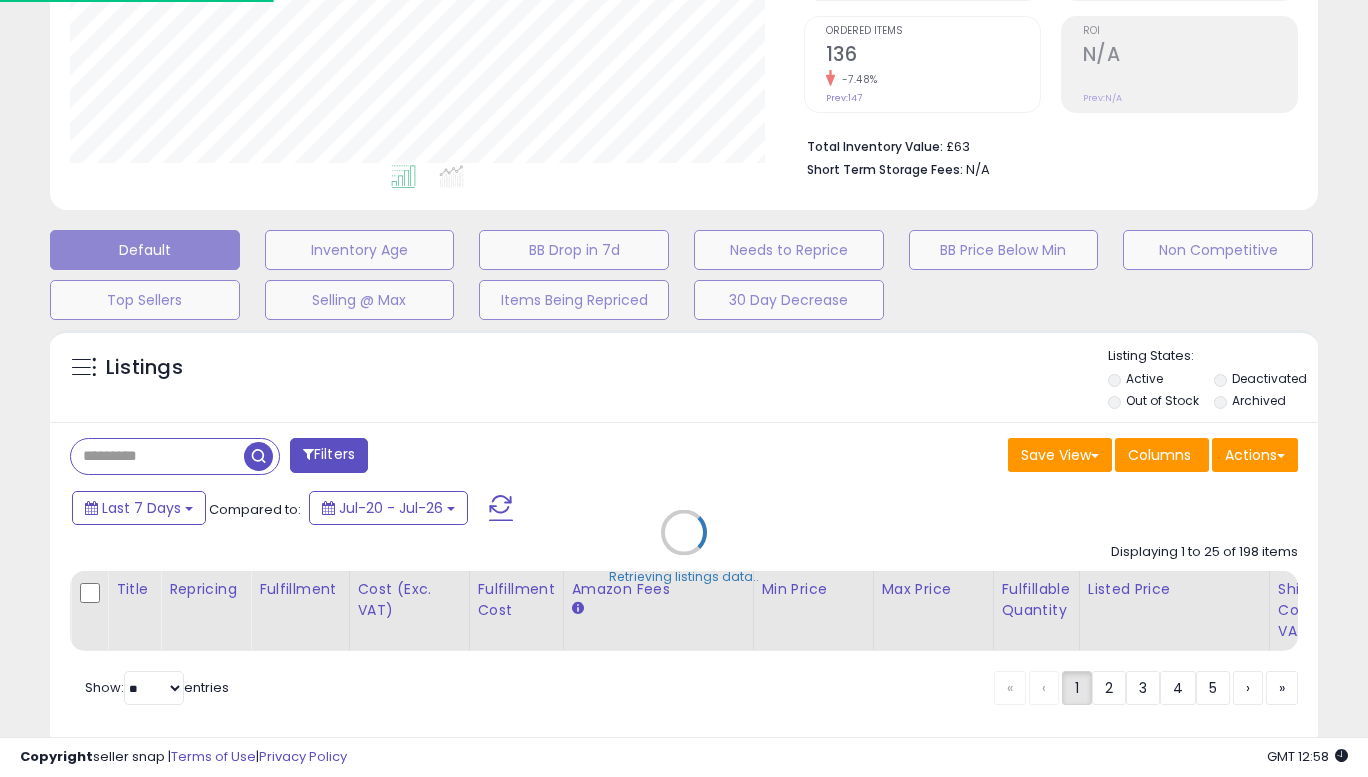 scroll, scrollTop: 999590, scrollLeft: 999266, axis: both 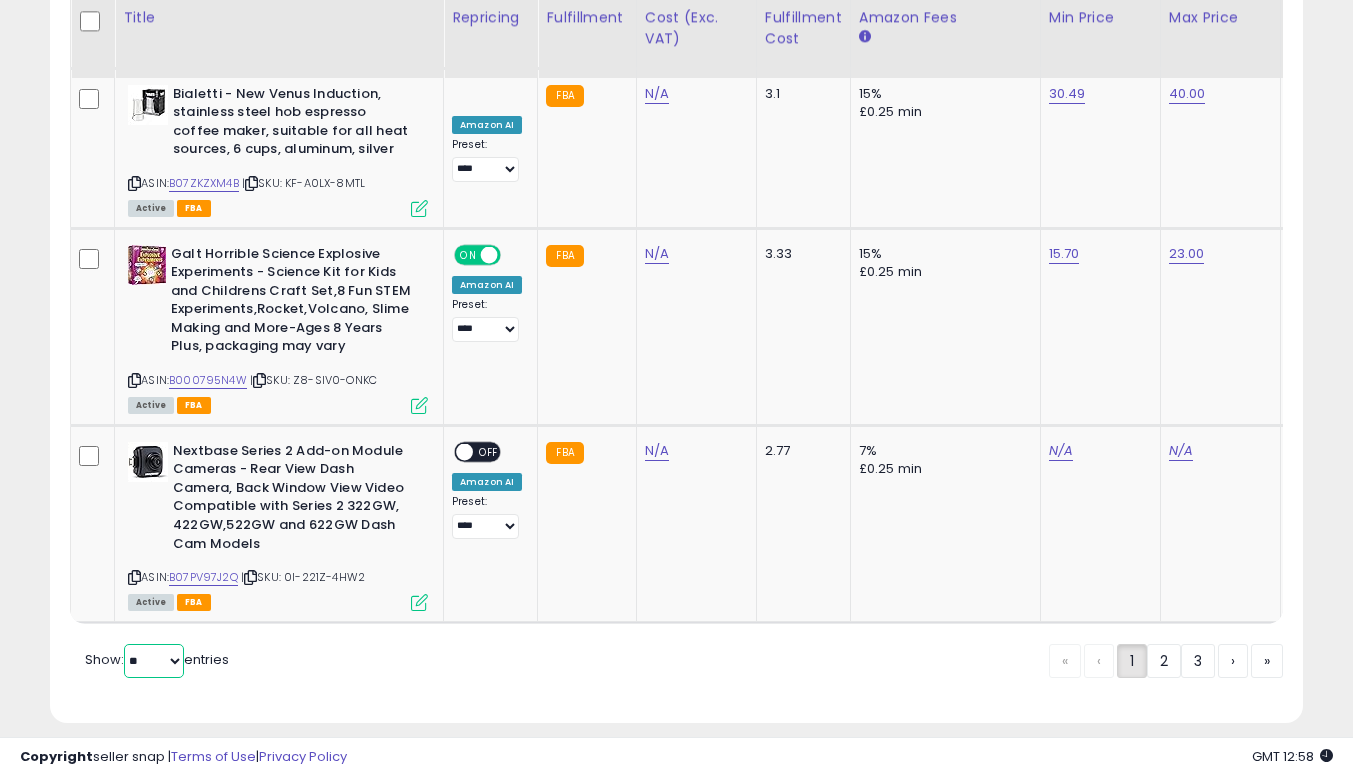 click on "**
**" at bounding box center (154, 661) 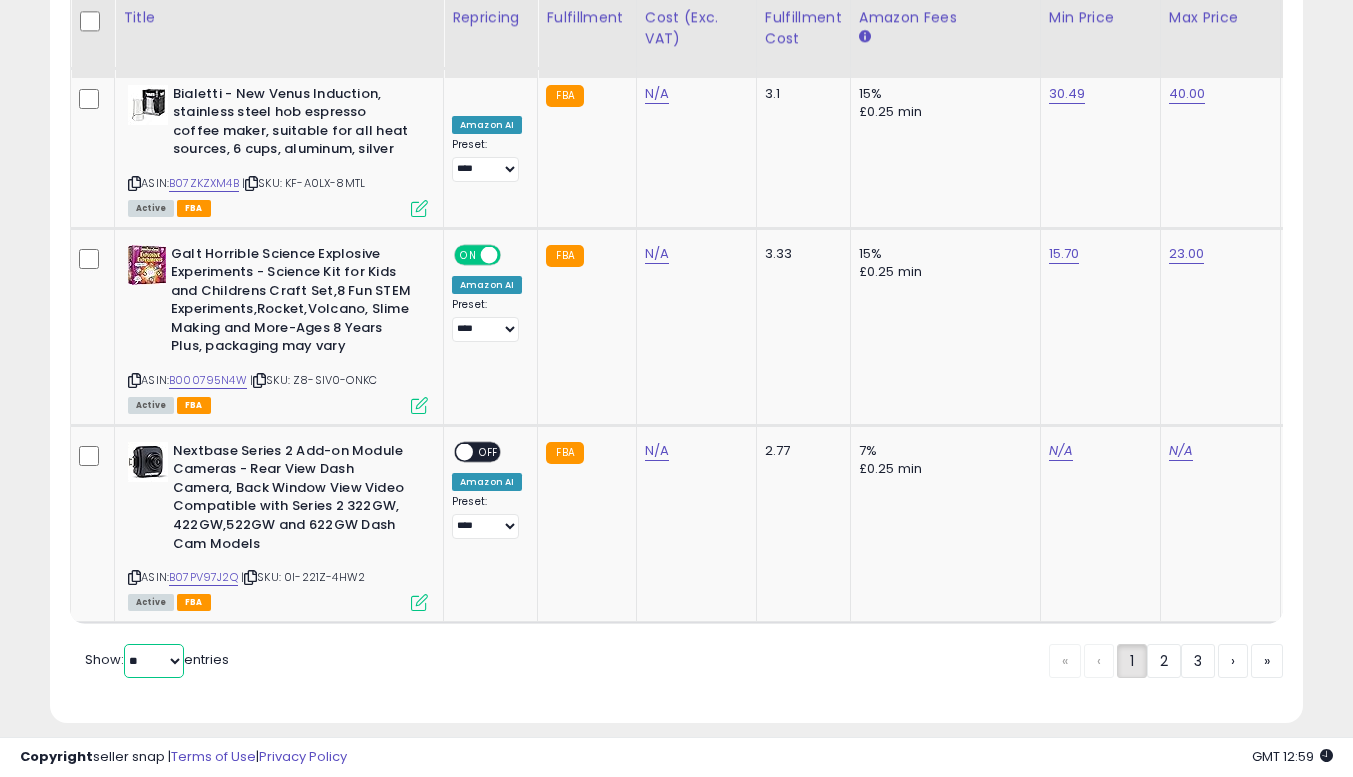select on "**" 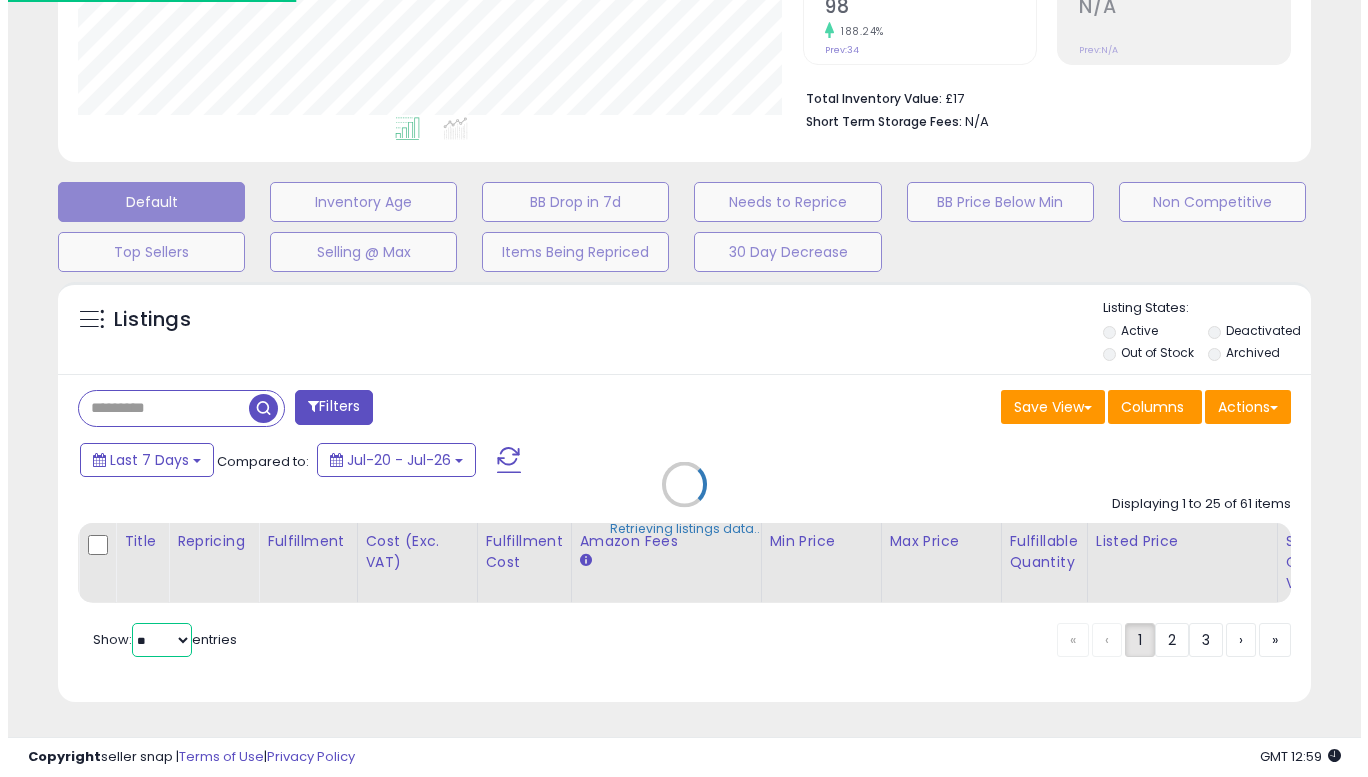 scroll, scrollTop: 463, scrollLeft: 0, axis: vertical 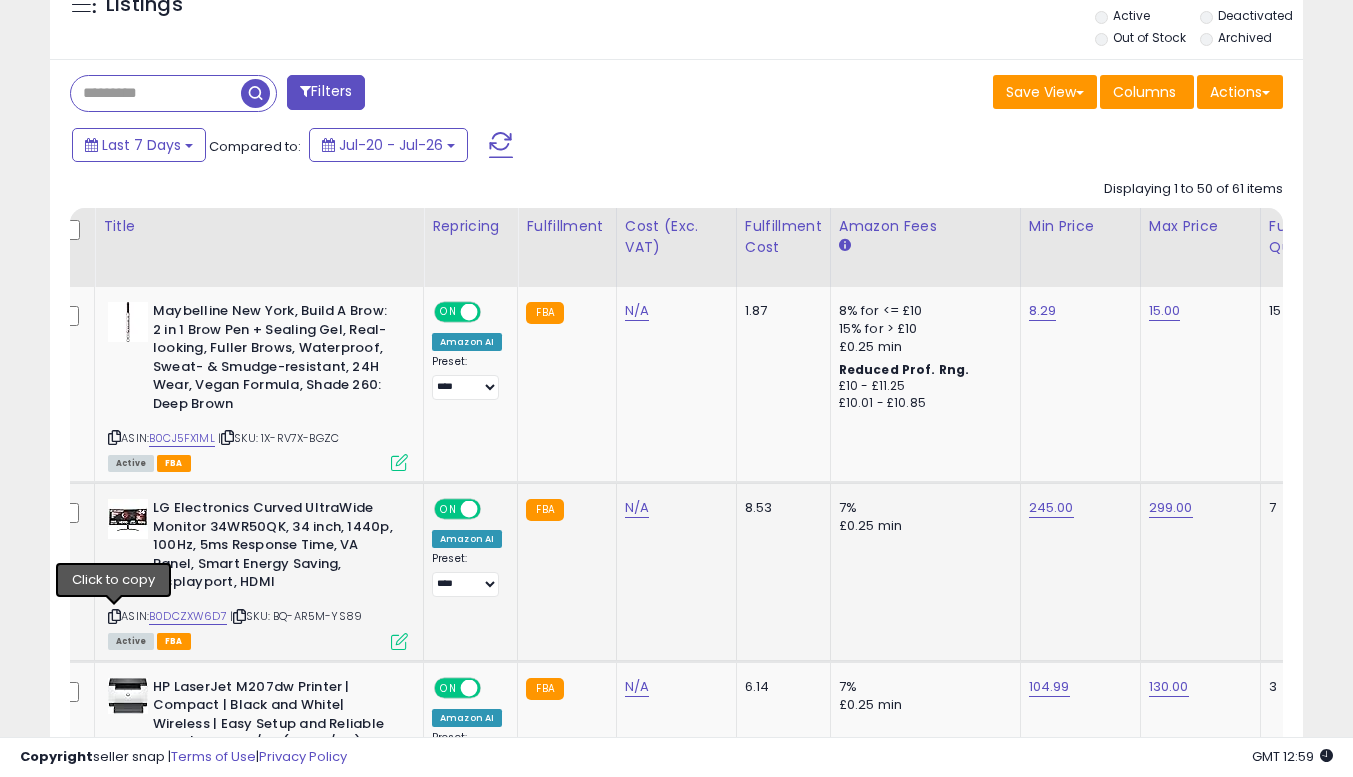 click at bounding box center [114, 616] 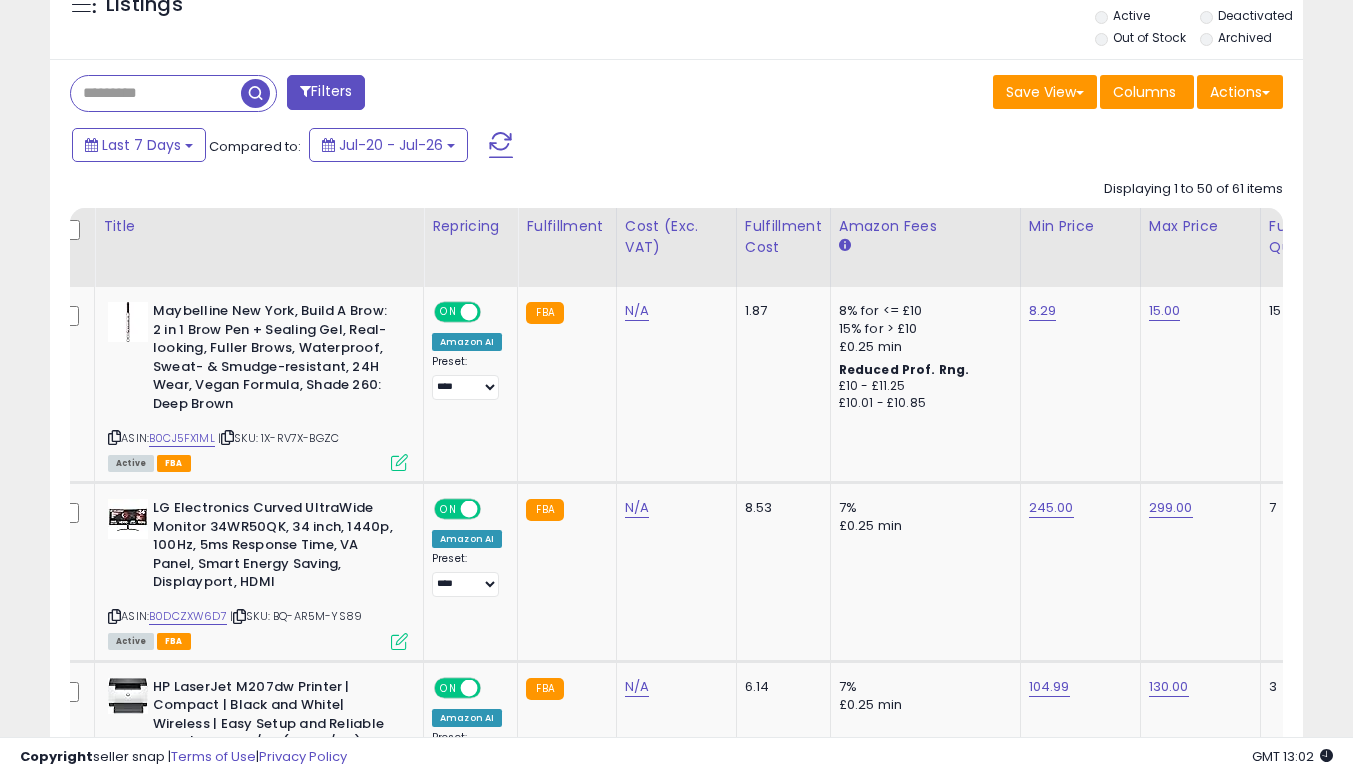 scroll, scrollTop: 0, scrollLeft: 191, axis: horizontal 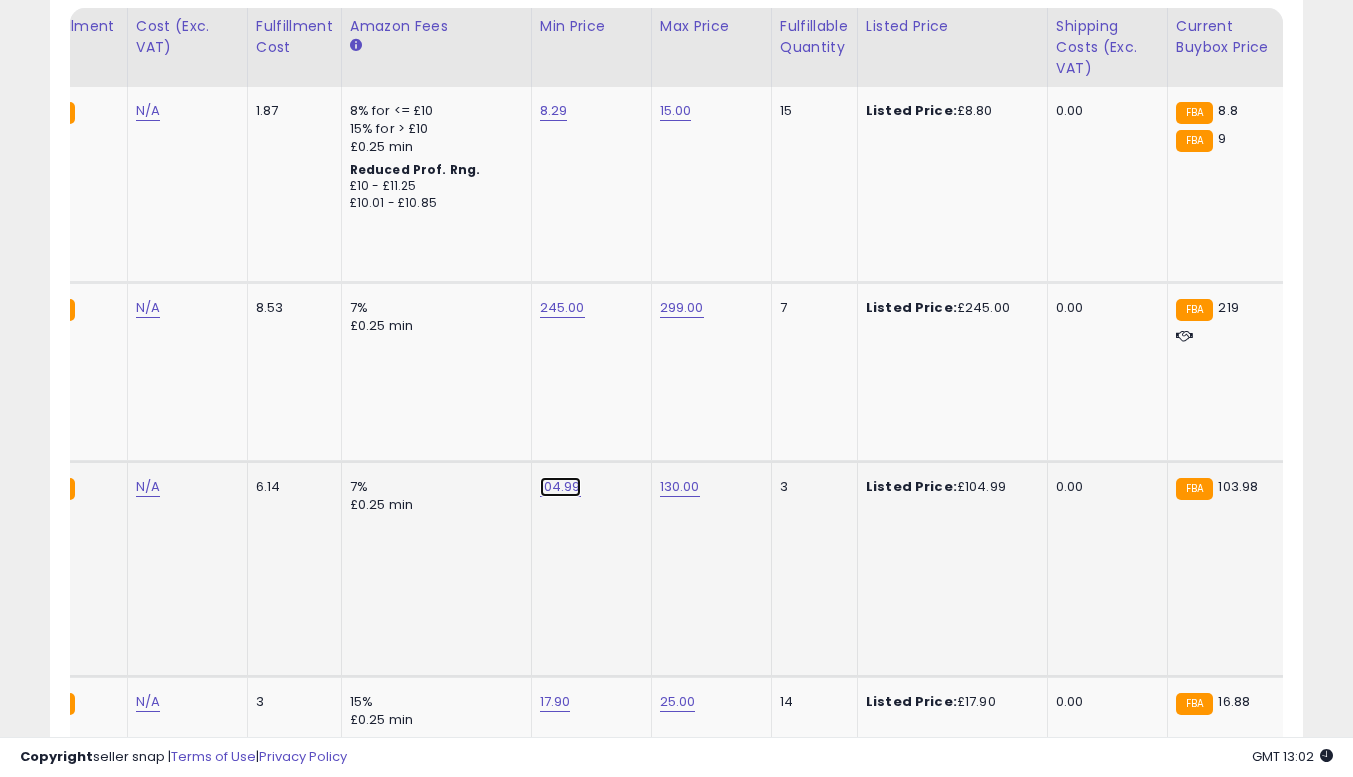 click on "104.99" at bounding box center (554, 111) 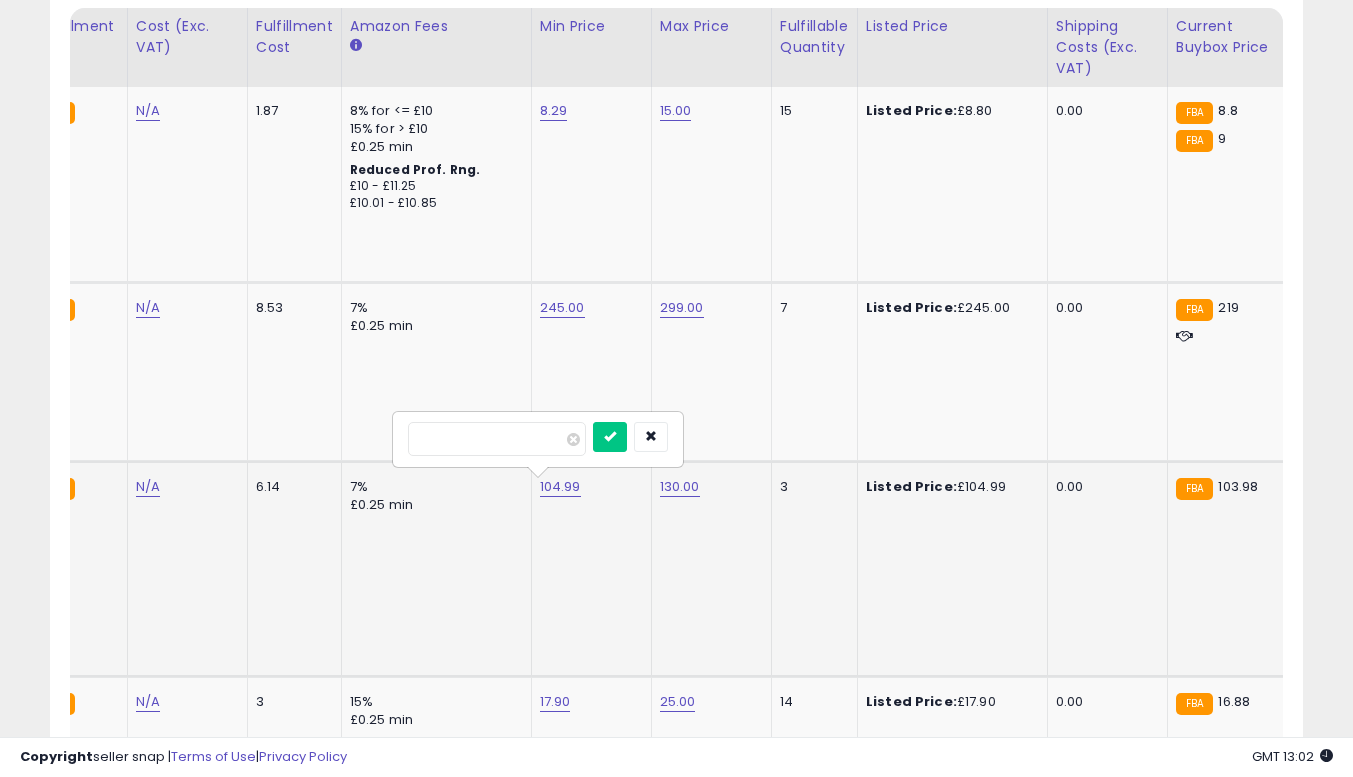 type on "******" 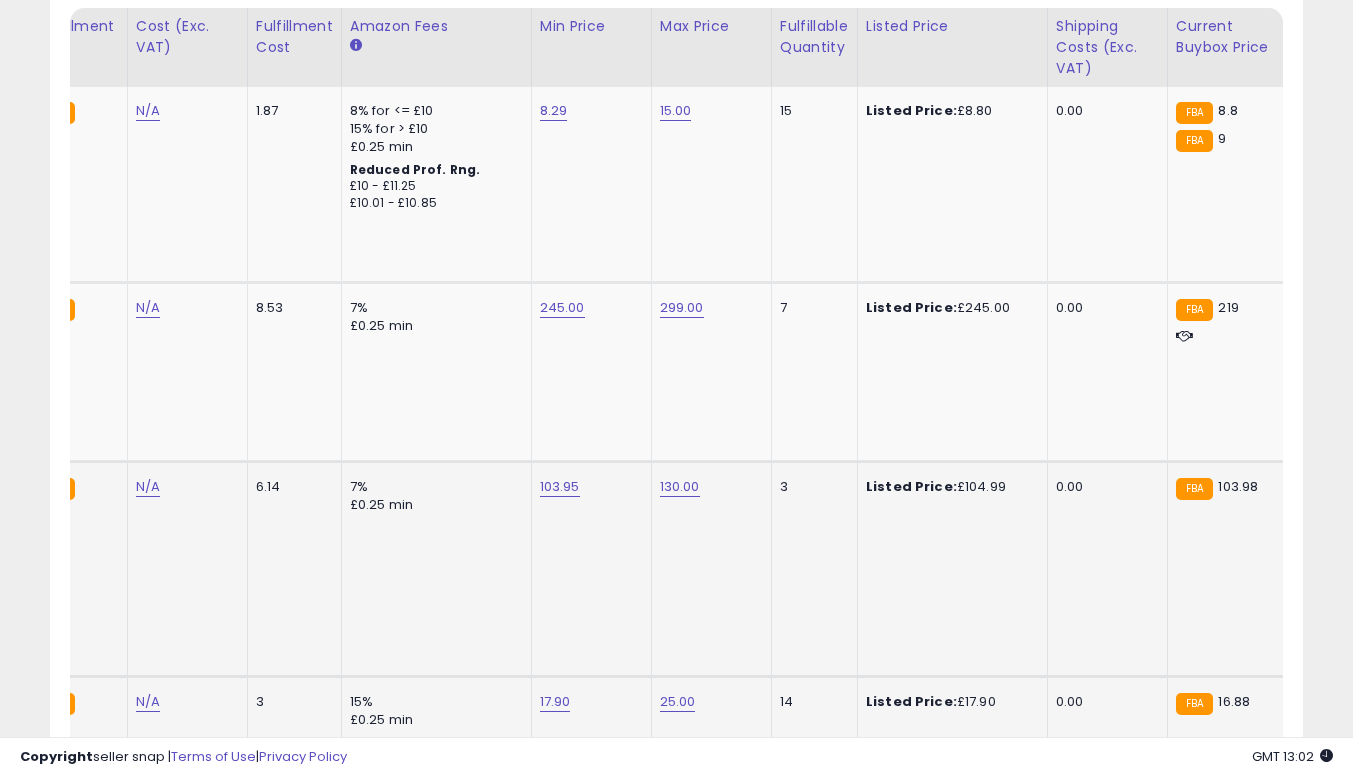 scroll, scrollTop: 1263, scrollLeft: 0, axis: vertical 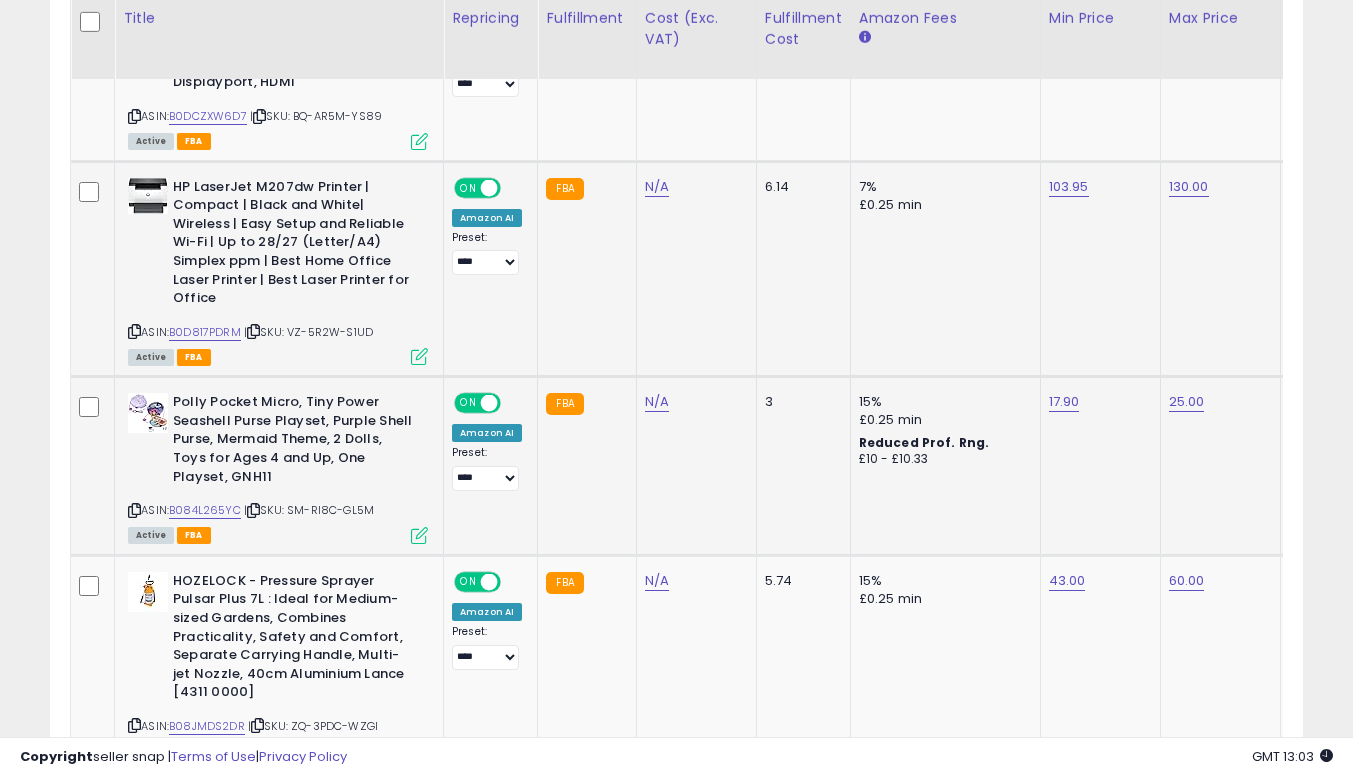 click at bounding box center (134, 510) 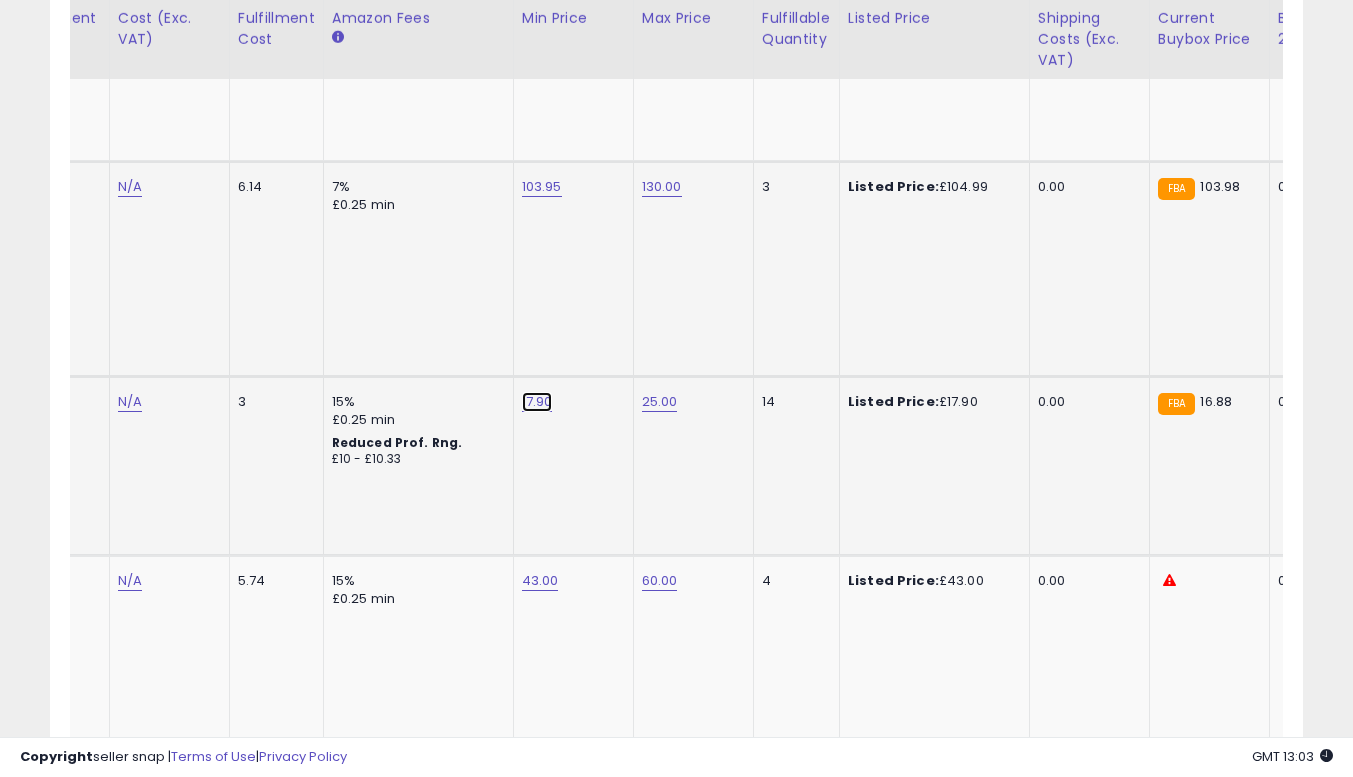 click on "17.90" at bounding box center (536, -189) 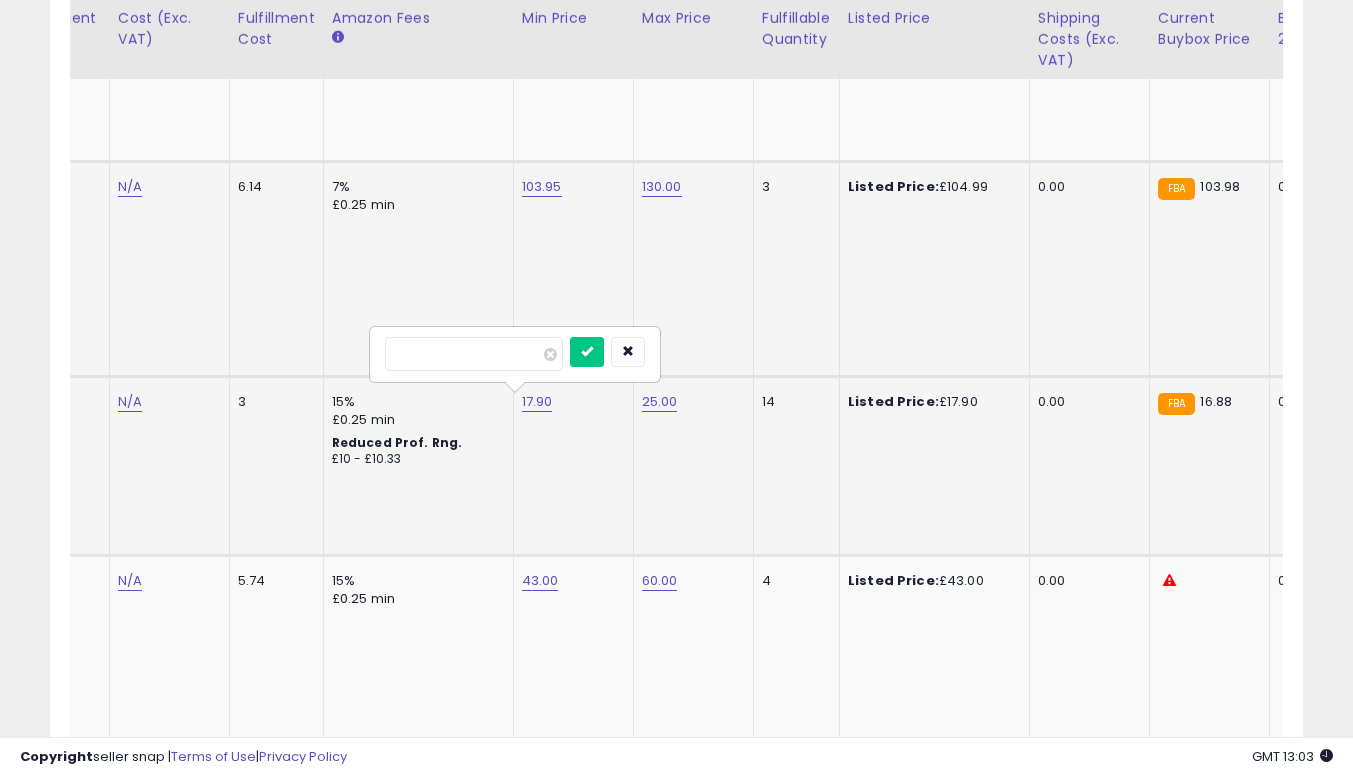 type on "*" 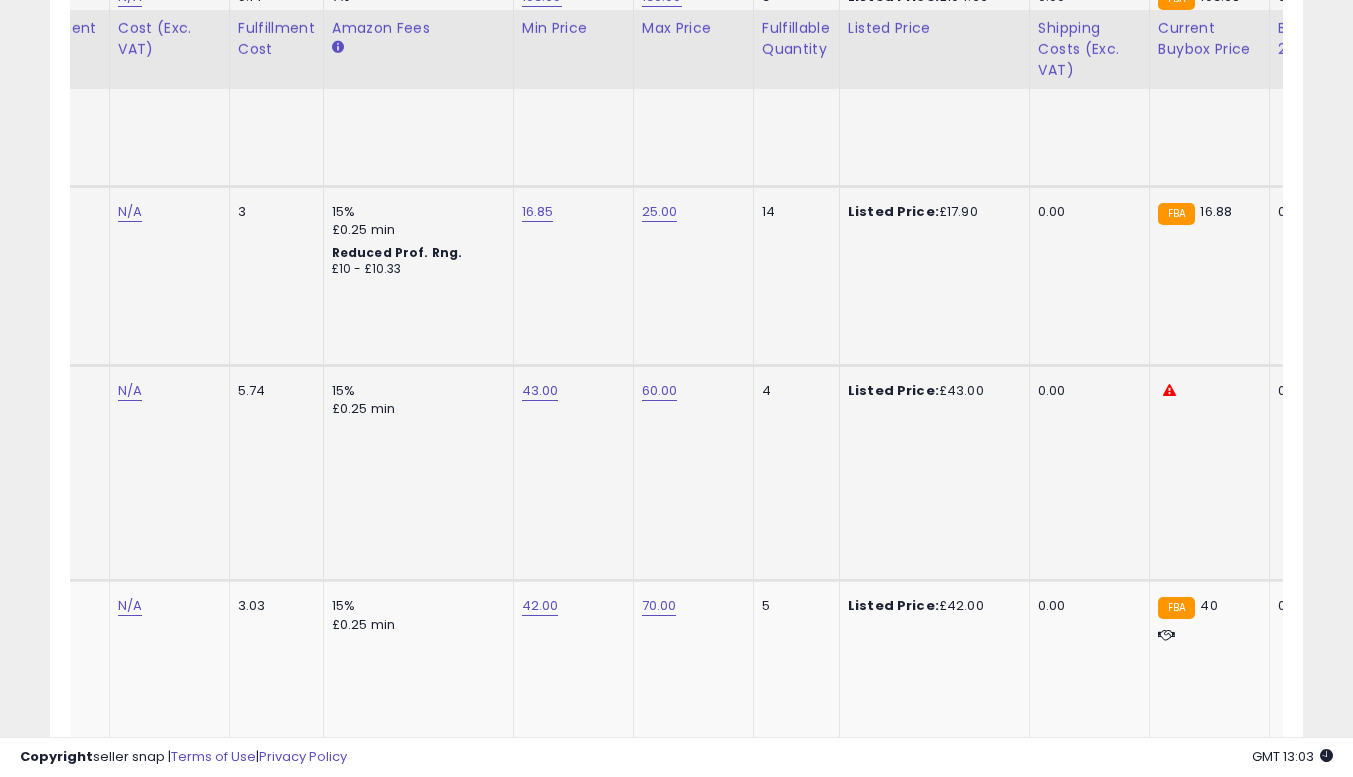 scroll, scrollTop: 1463, scrollLeft: 0, axis: vertical 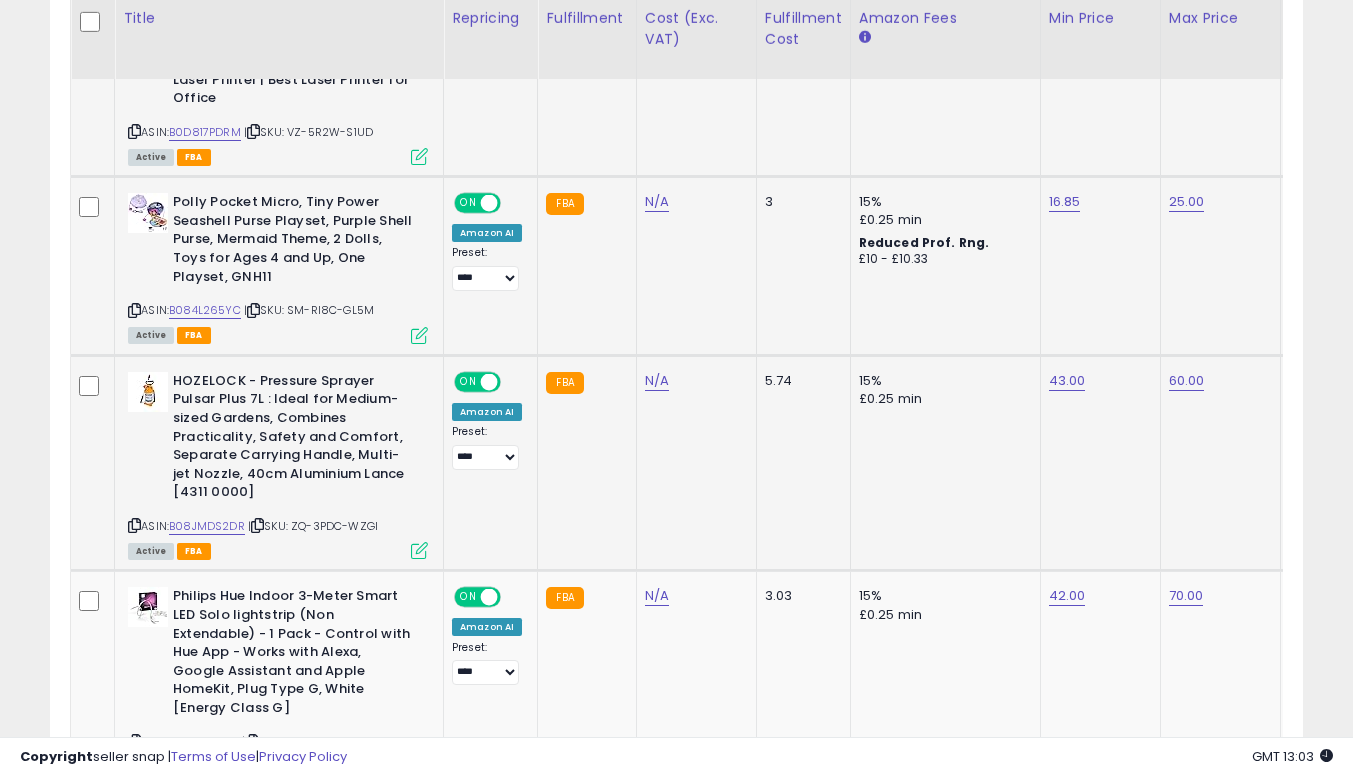 click at bounding box center [134, 525] 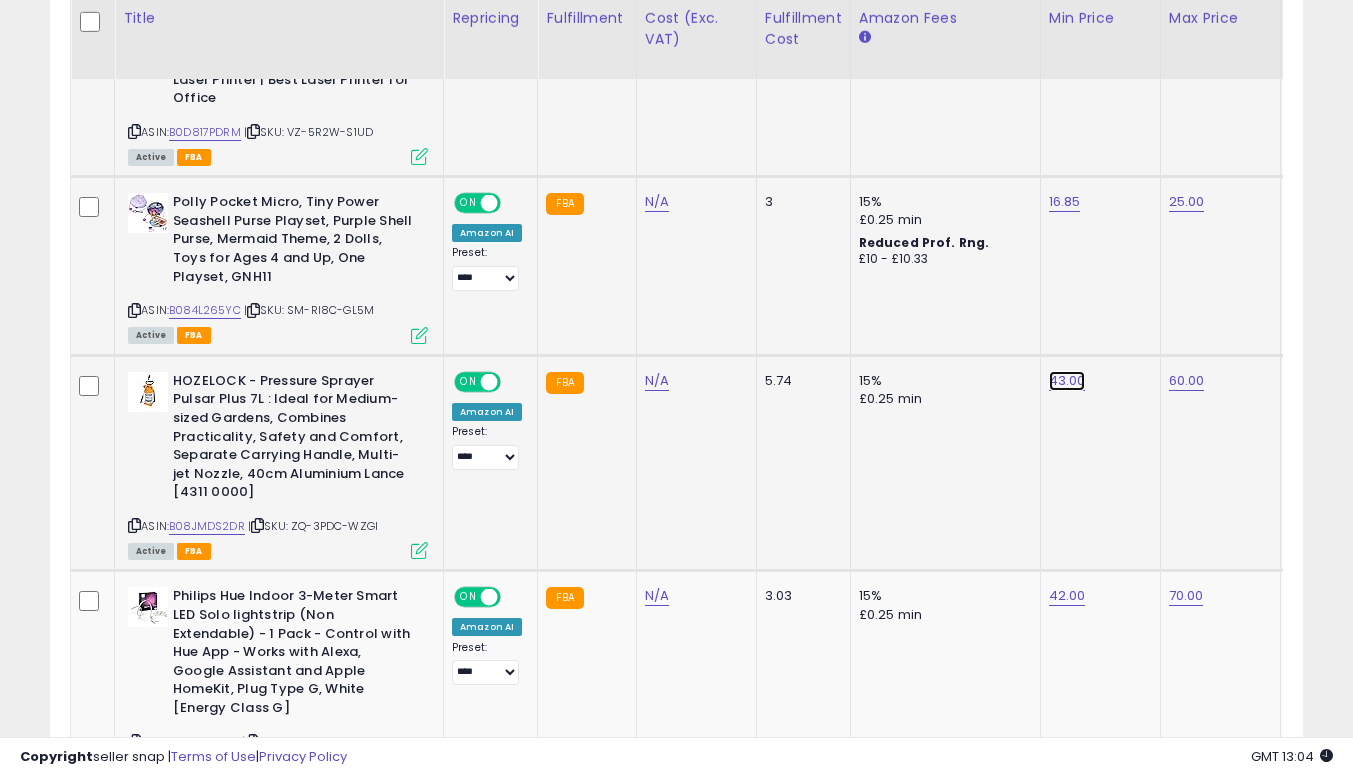 click on "43.00" at bounding box center [1063, -389] 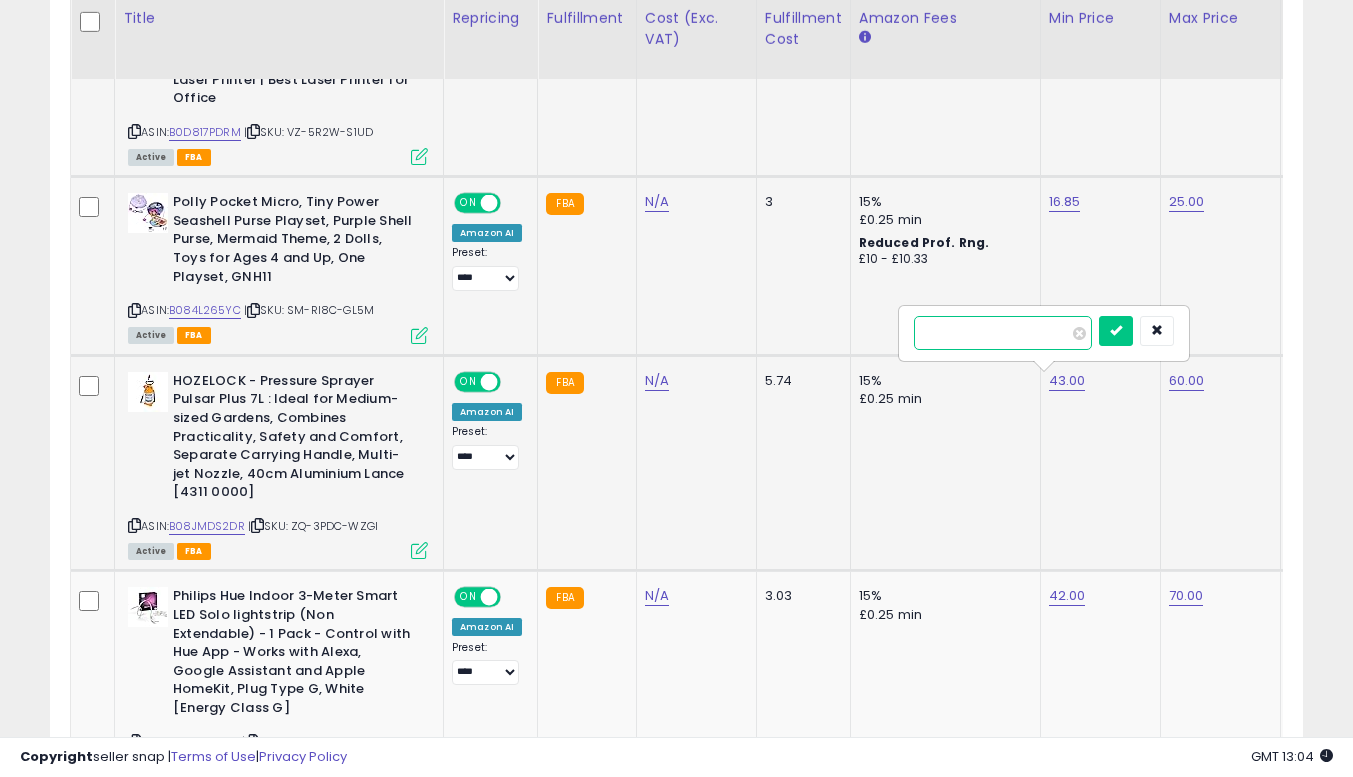 type on "*****" 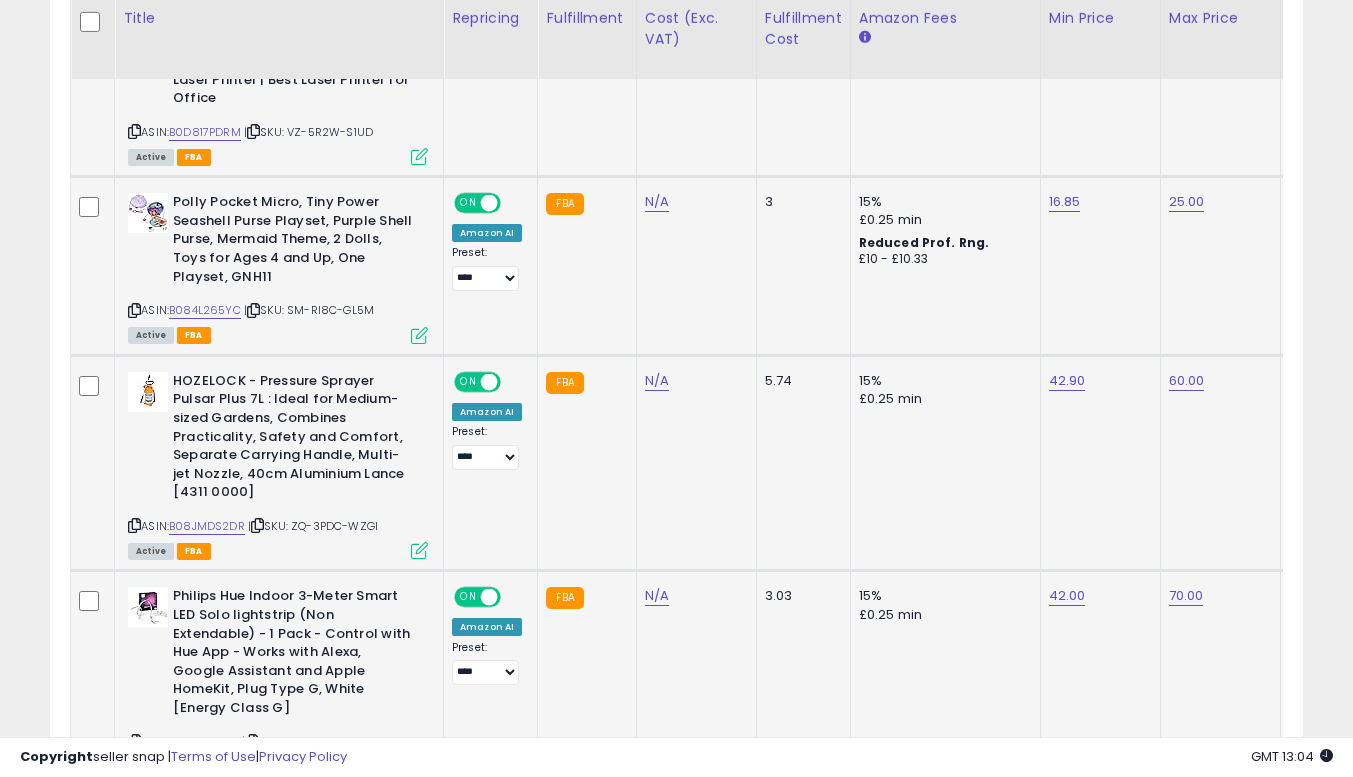 scroll, scrollTop: 1763, scrollLeft: 0, axis: vertical 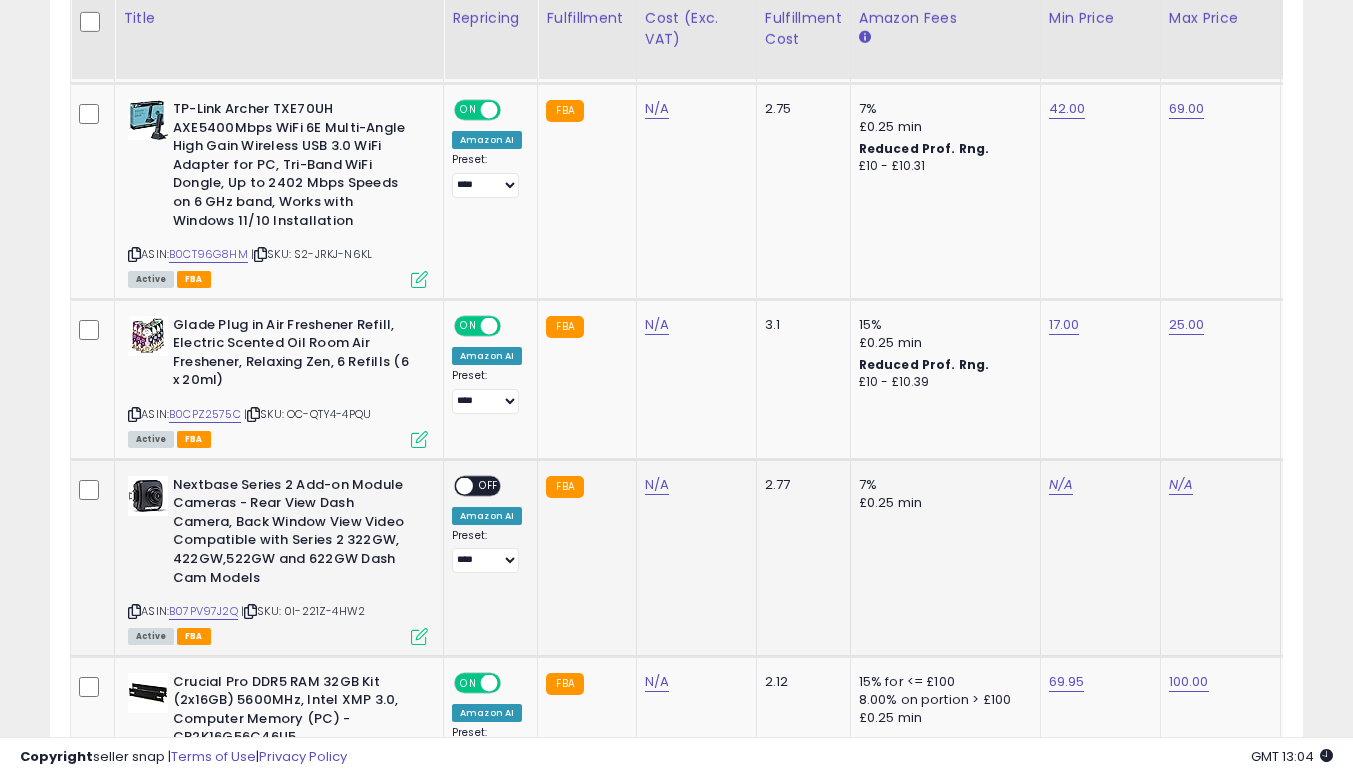 click at bounding box center [134, 611] 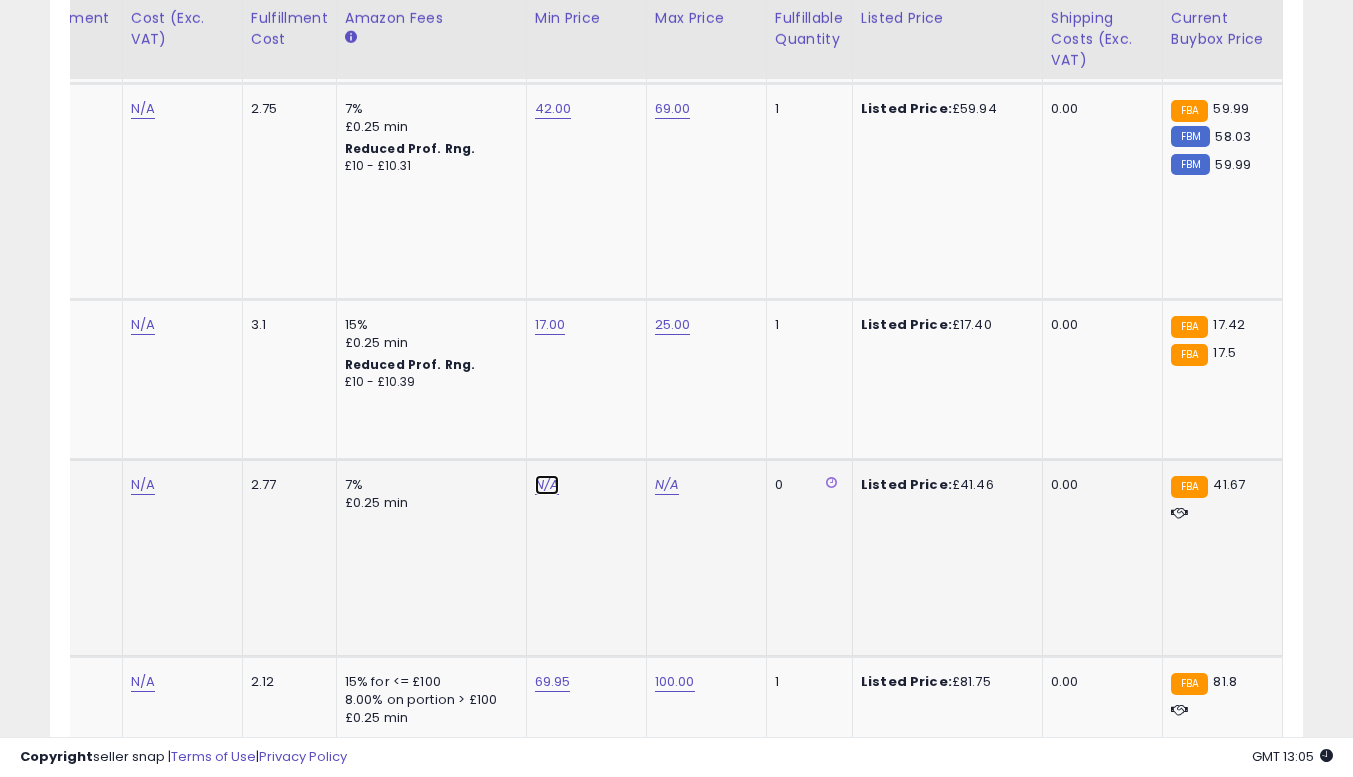 drag, startPoint x: 536, startPoint y: 467, endPoint x: 576, endPoint y: 481, distance: 42.379242 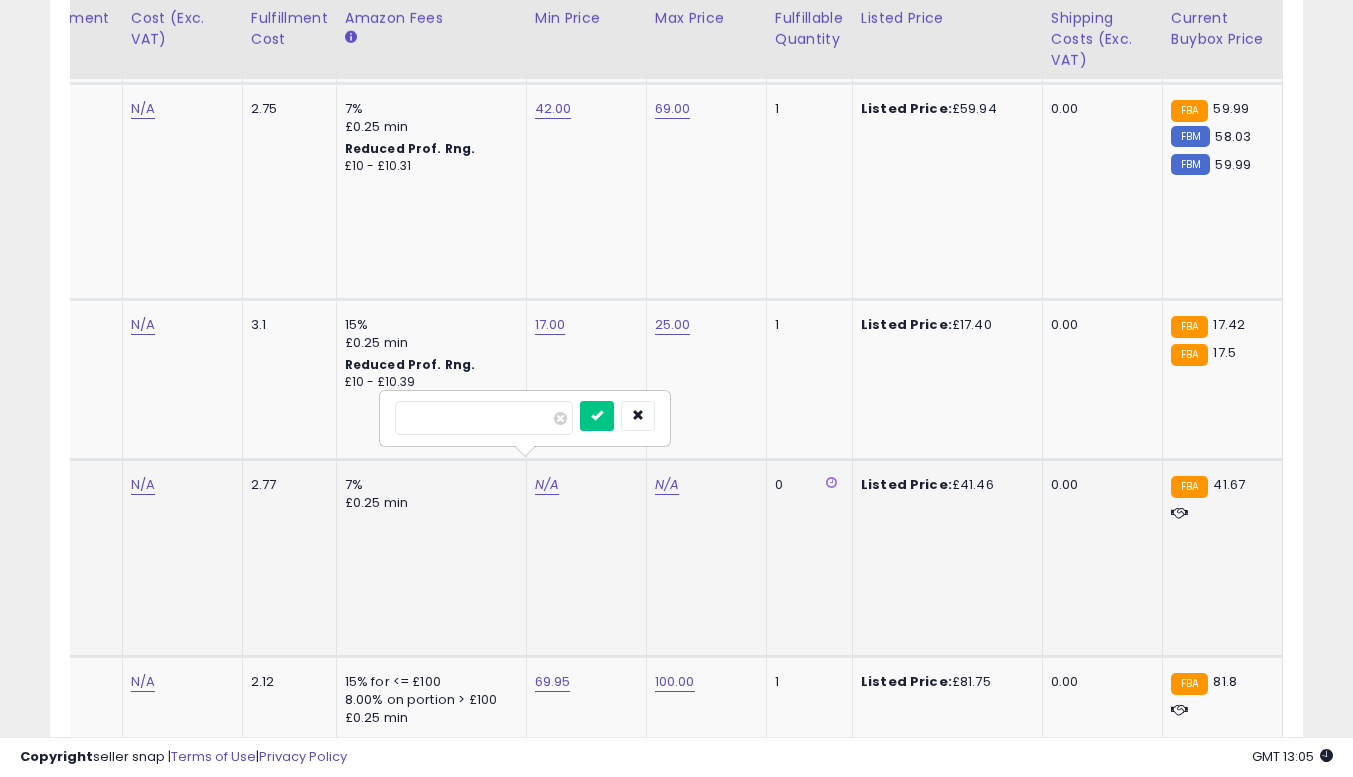 type on "**" 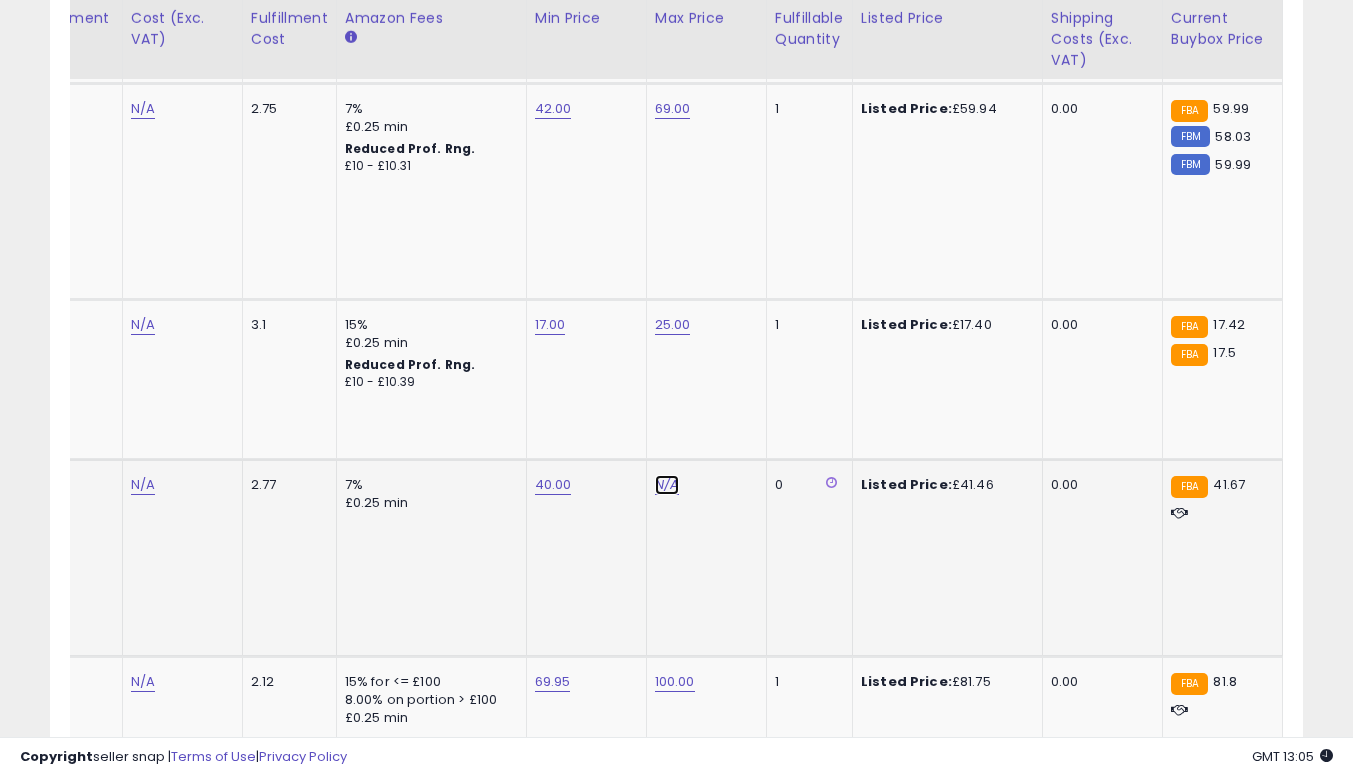 click on "N/A" at bounding box center [667, 485] 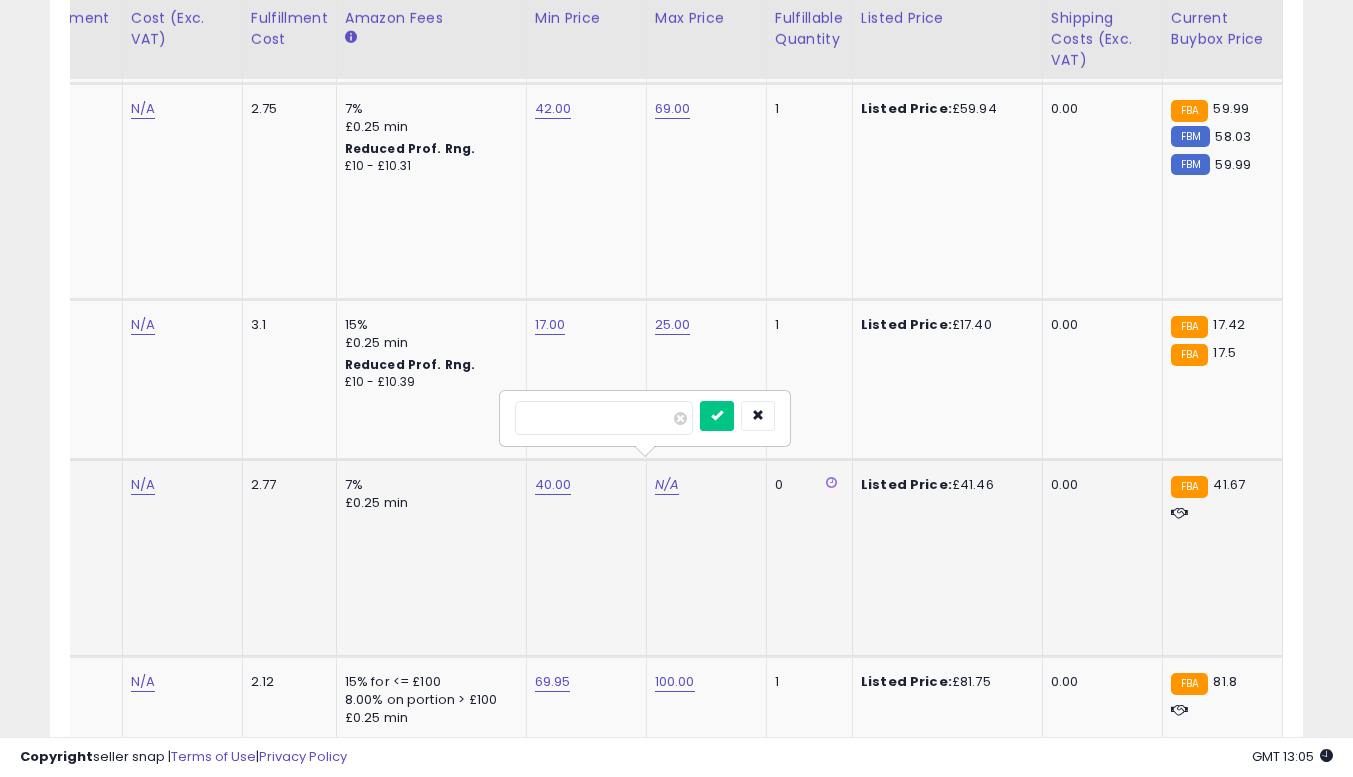 type on "**" 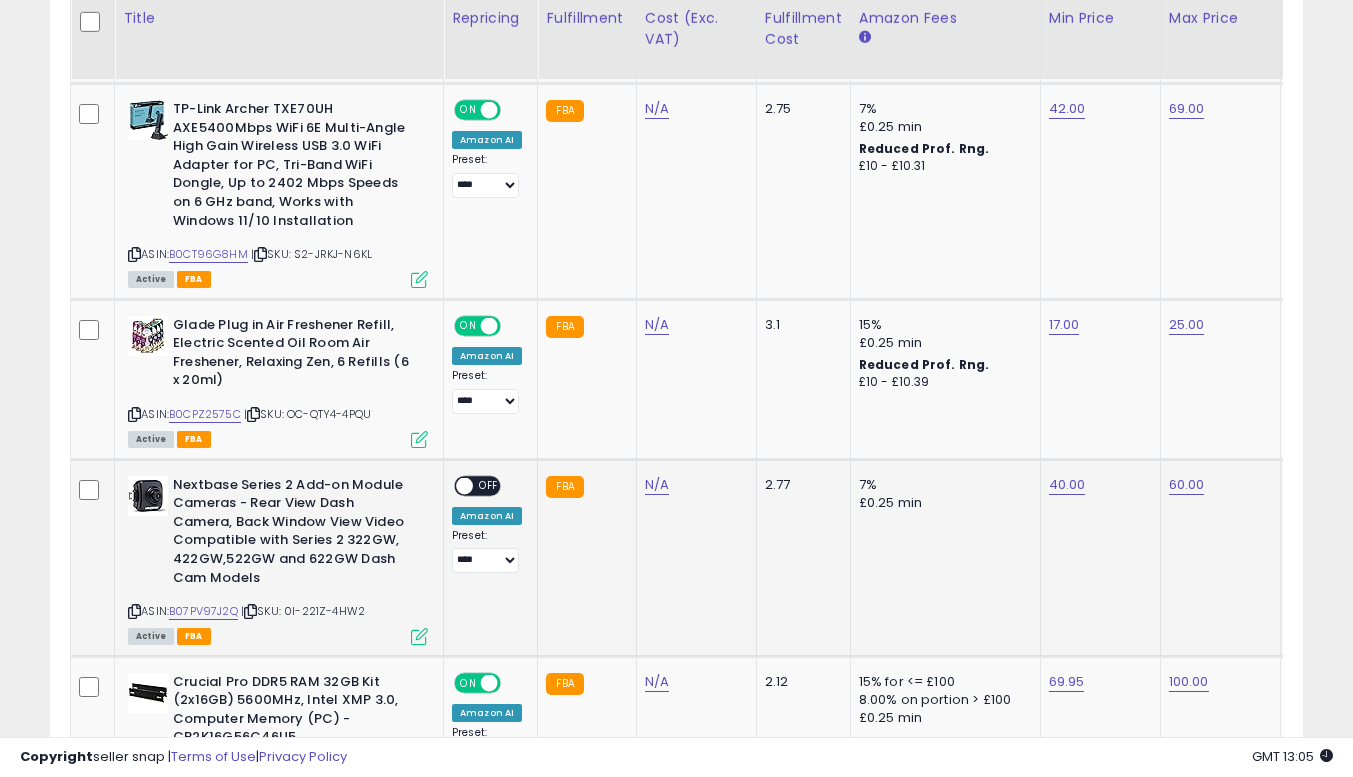 click on "OFF" at bounding box center (489, 485) 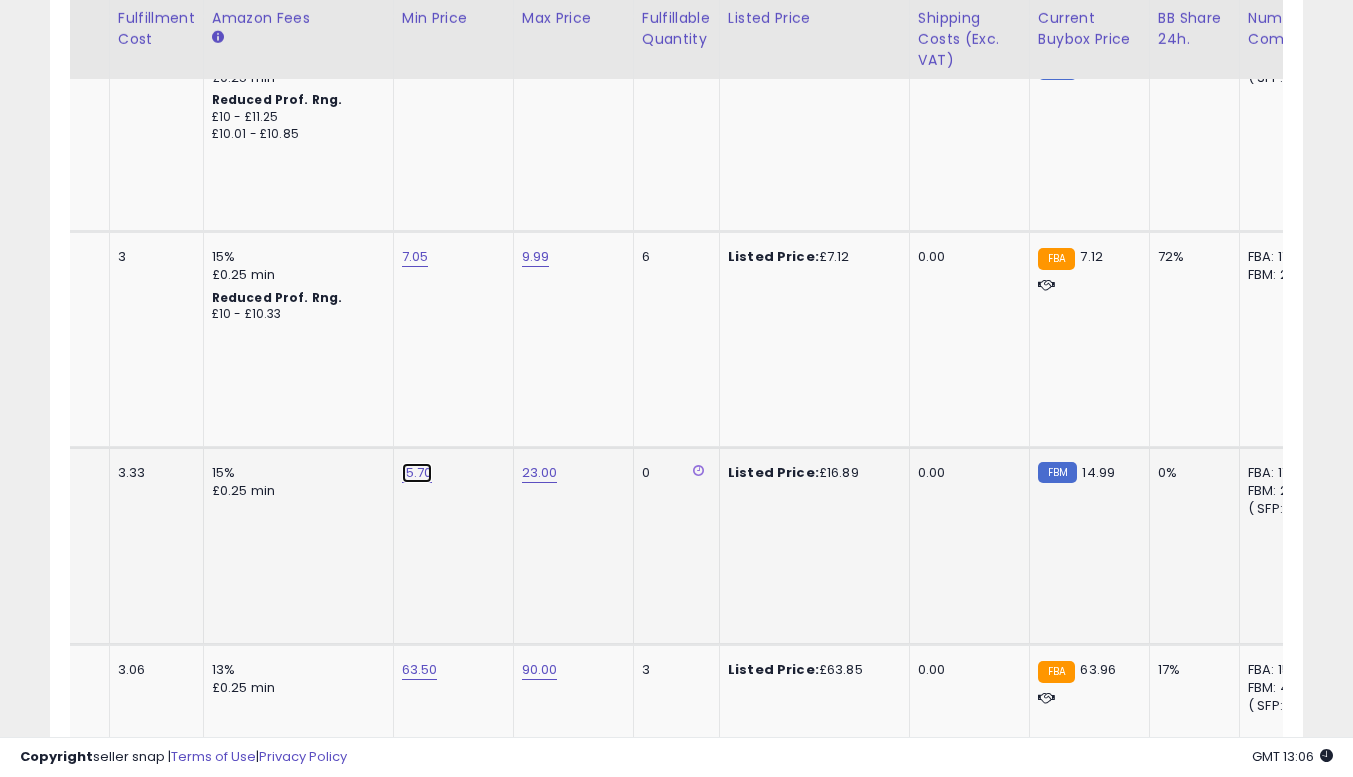 click on "15.70" at bounding box center [416, -2089] 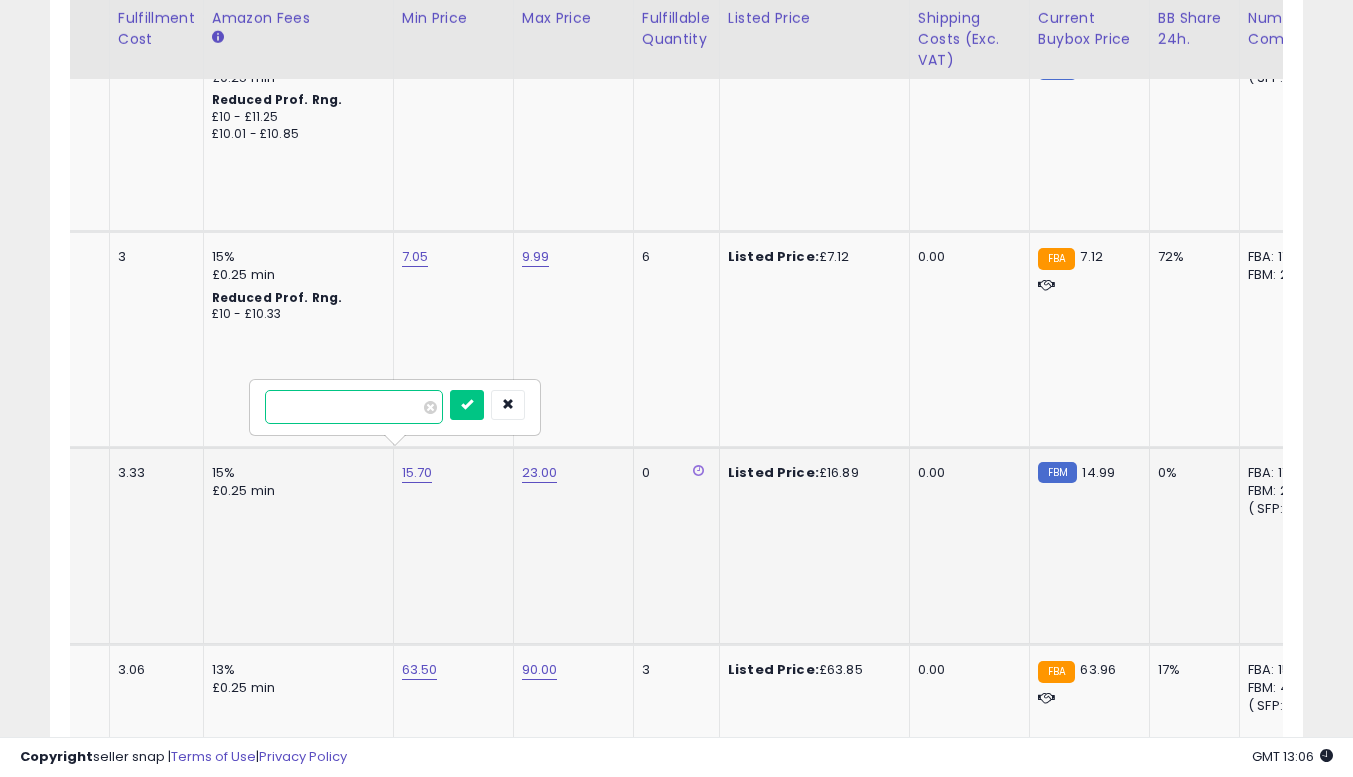 type on "*" 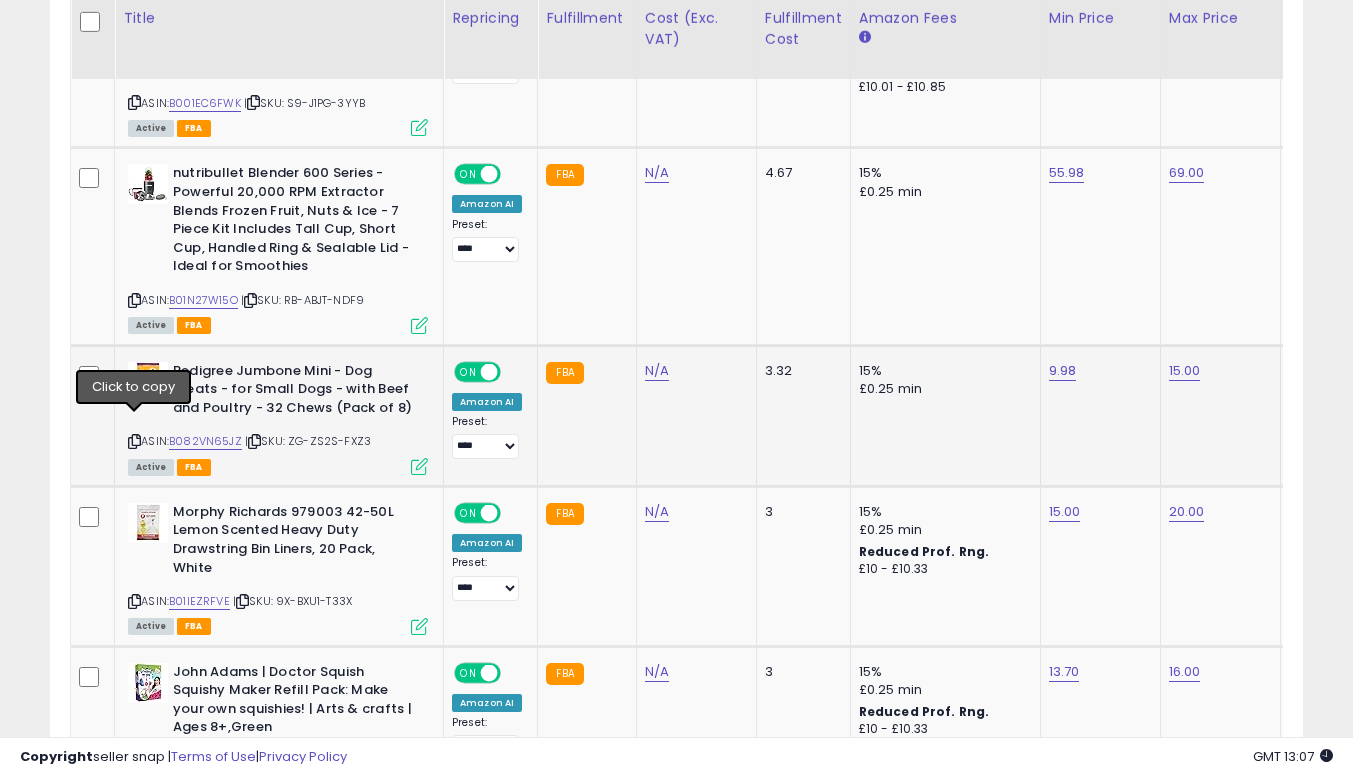 click on "ASIN:  B082VN65JZ    |   SKU: ZG-ZS2S-FXZ3 Active FBA" at bounding box center (278, 417) 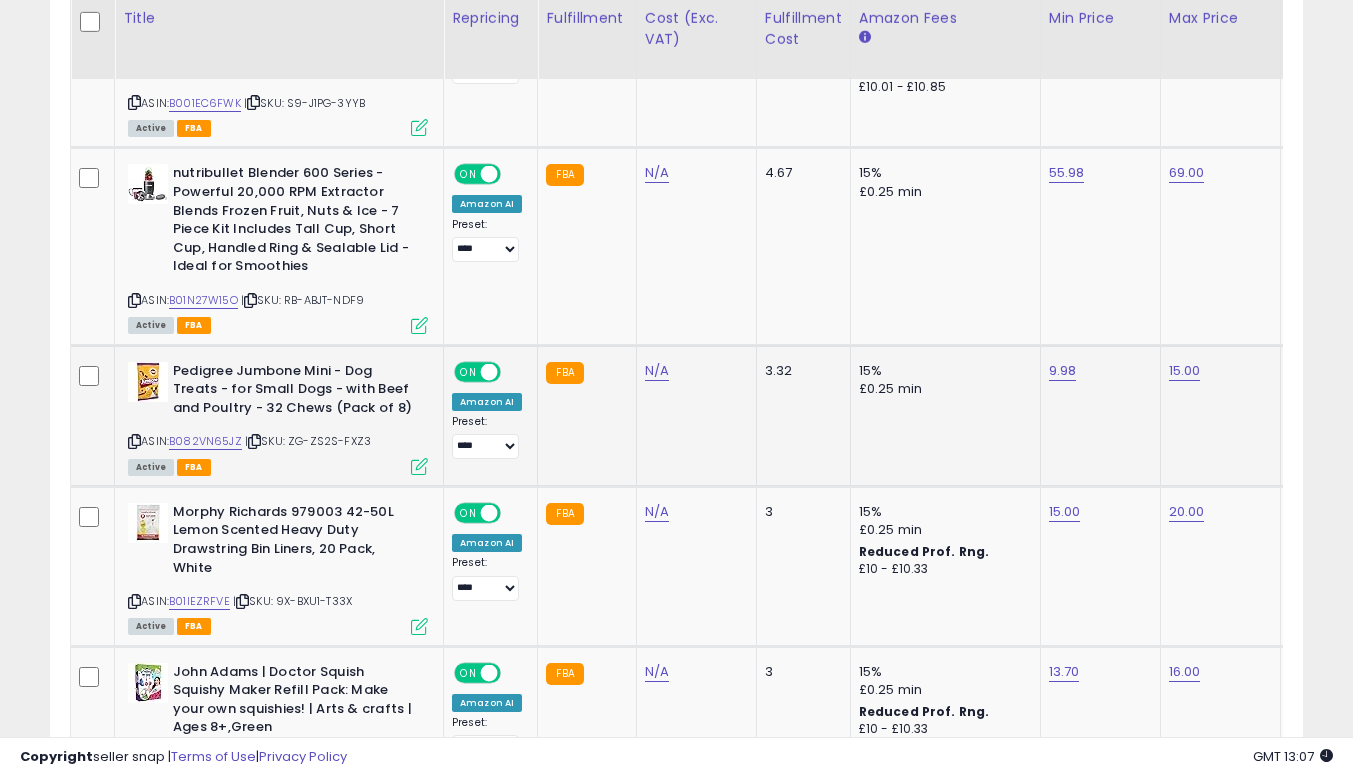 click at bounding box center (134, 441) 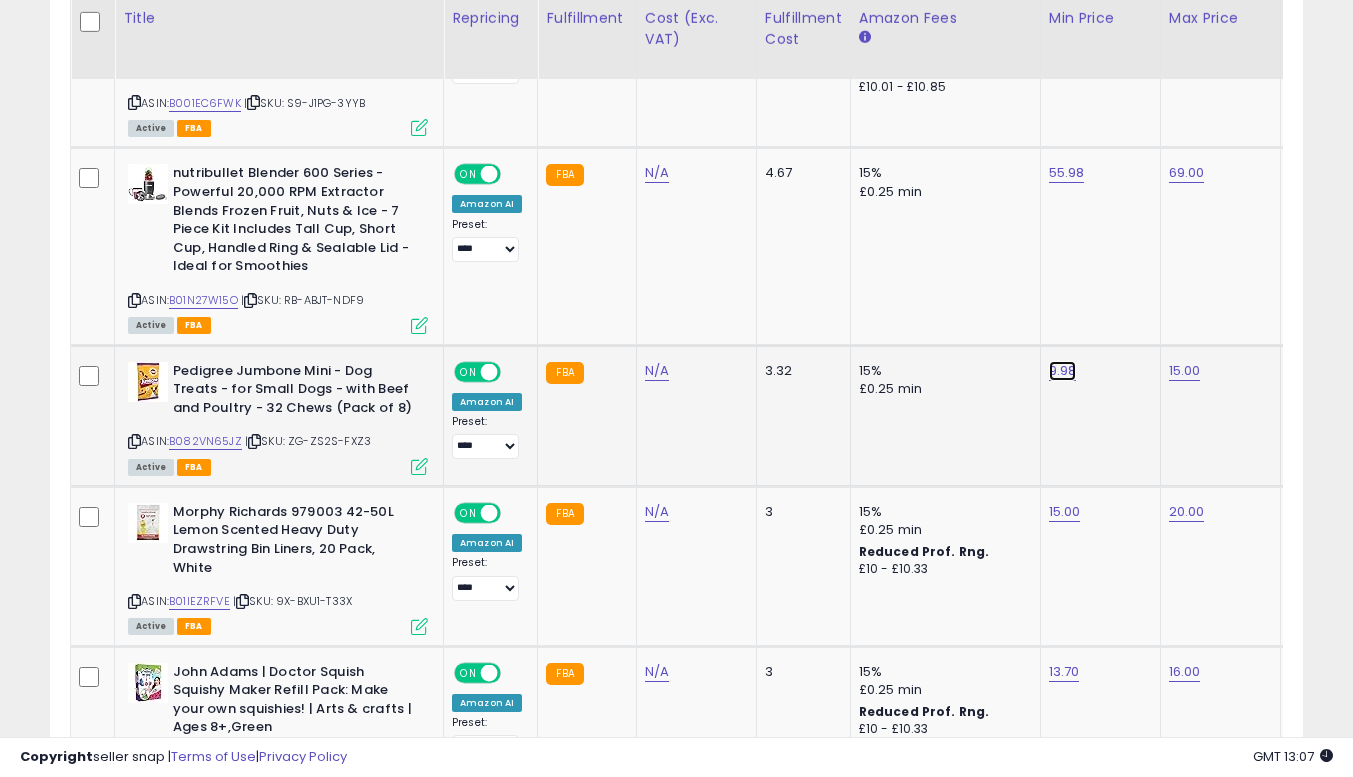click on "9.98" at bounding box center (1063, -3189) 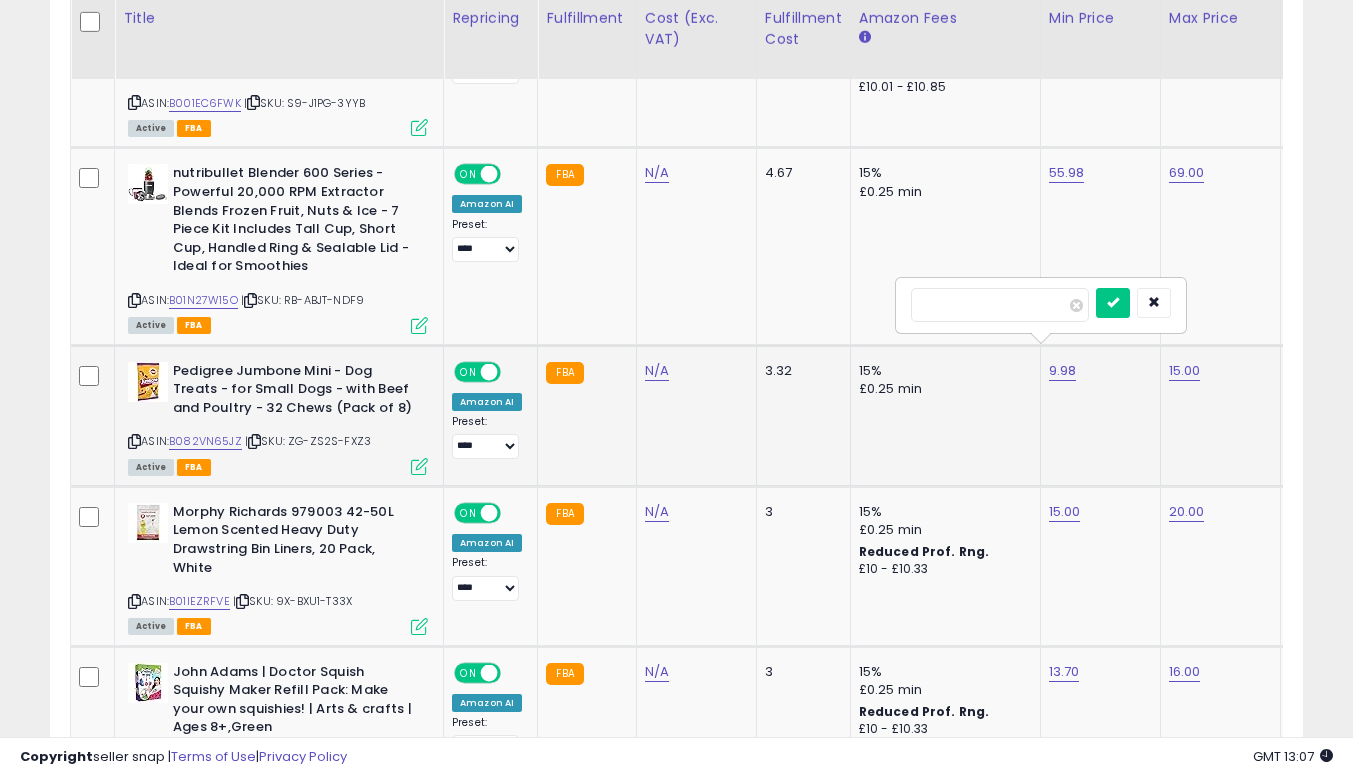 type on "****" 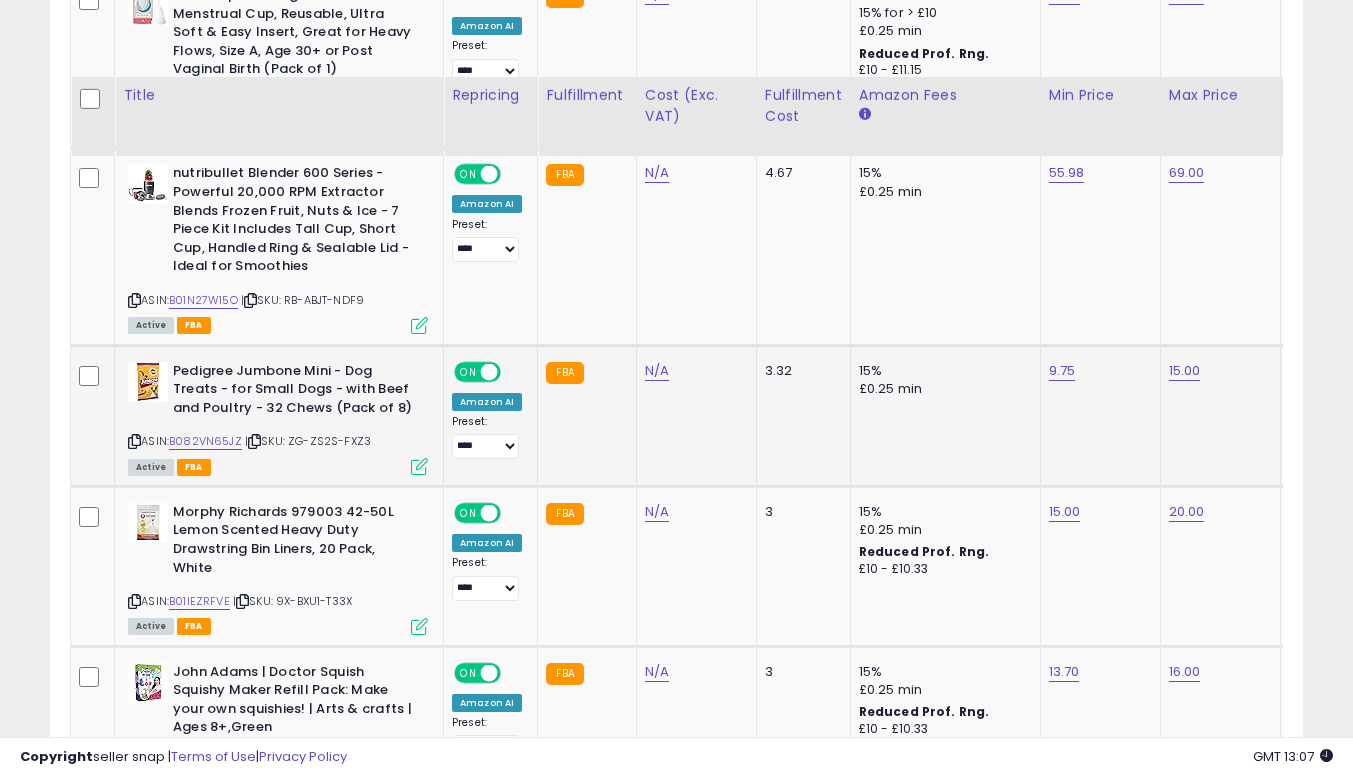 scroll, scrollTop: 4463, scrollLeft: 0, axis: vertical 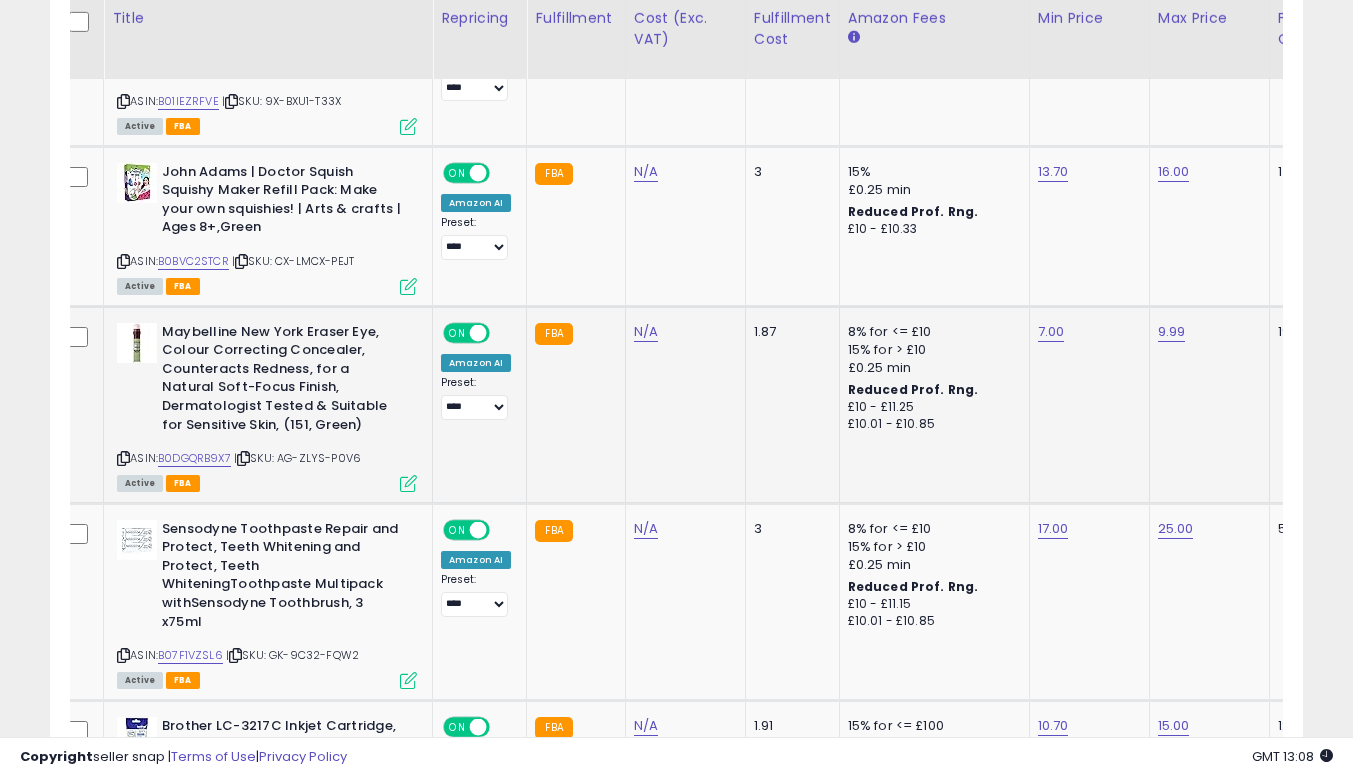 click at bounding box center (123, 458) 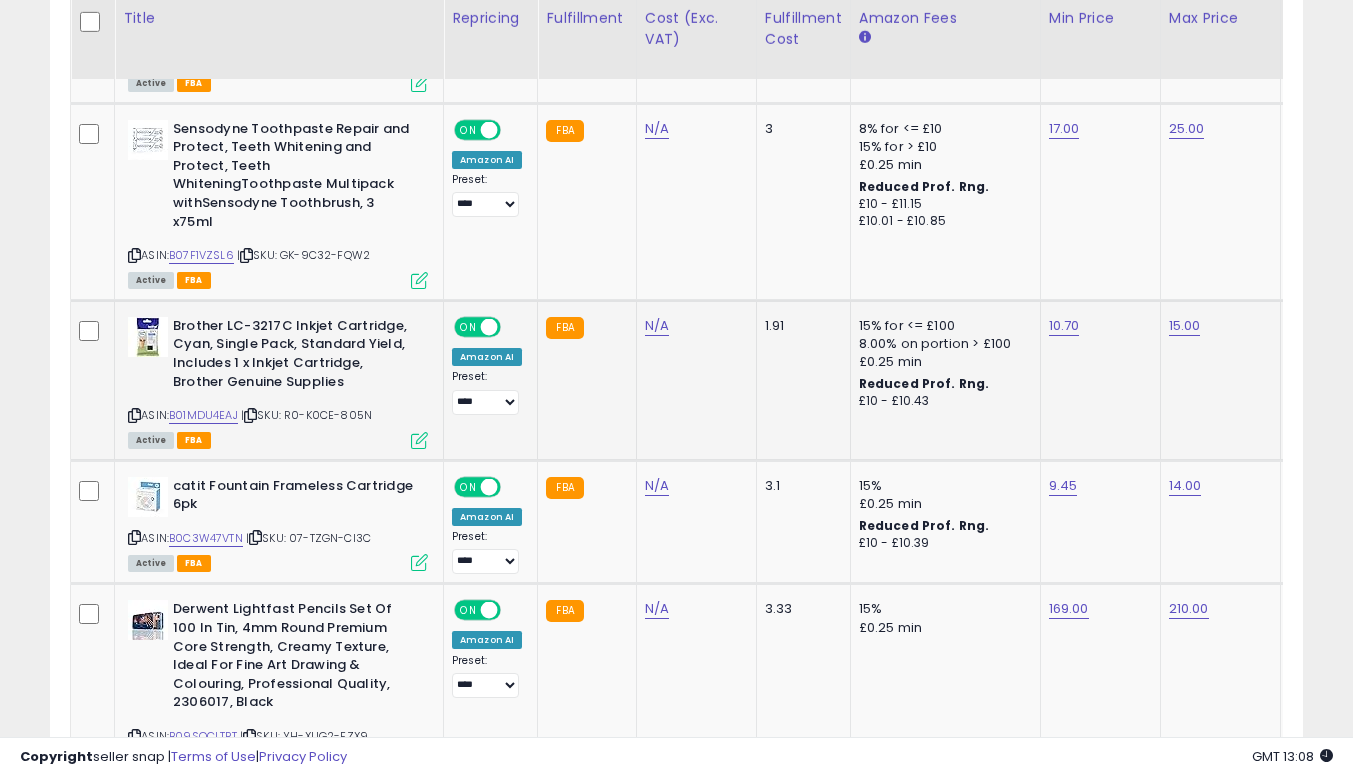 click at bounding box center [134, 415] 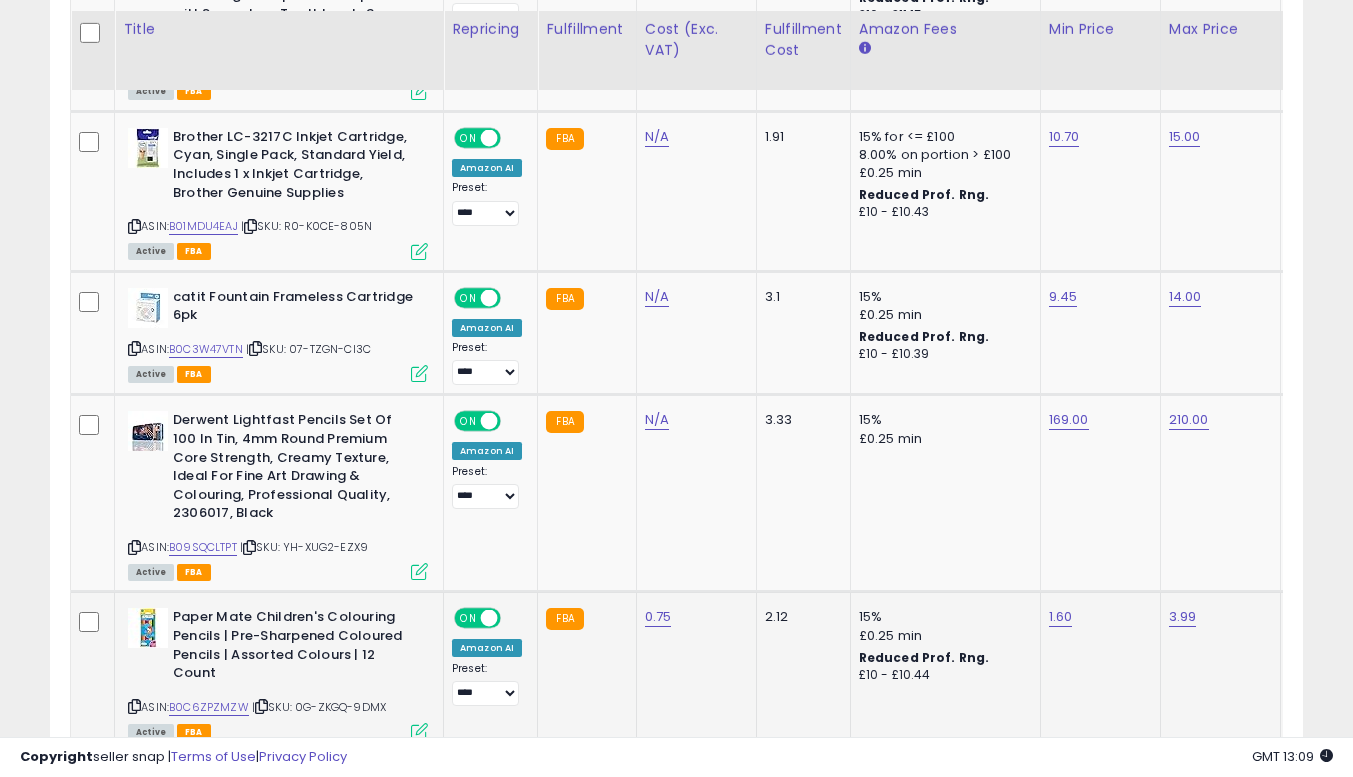 scroll, scrollTop: 5363, scrollLeft: 0, axis: vertical 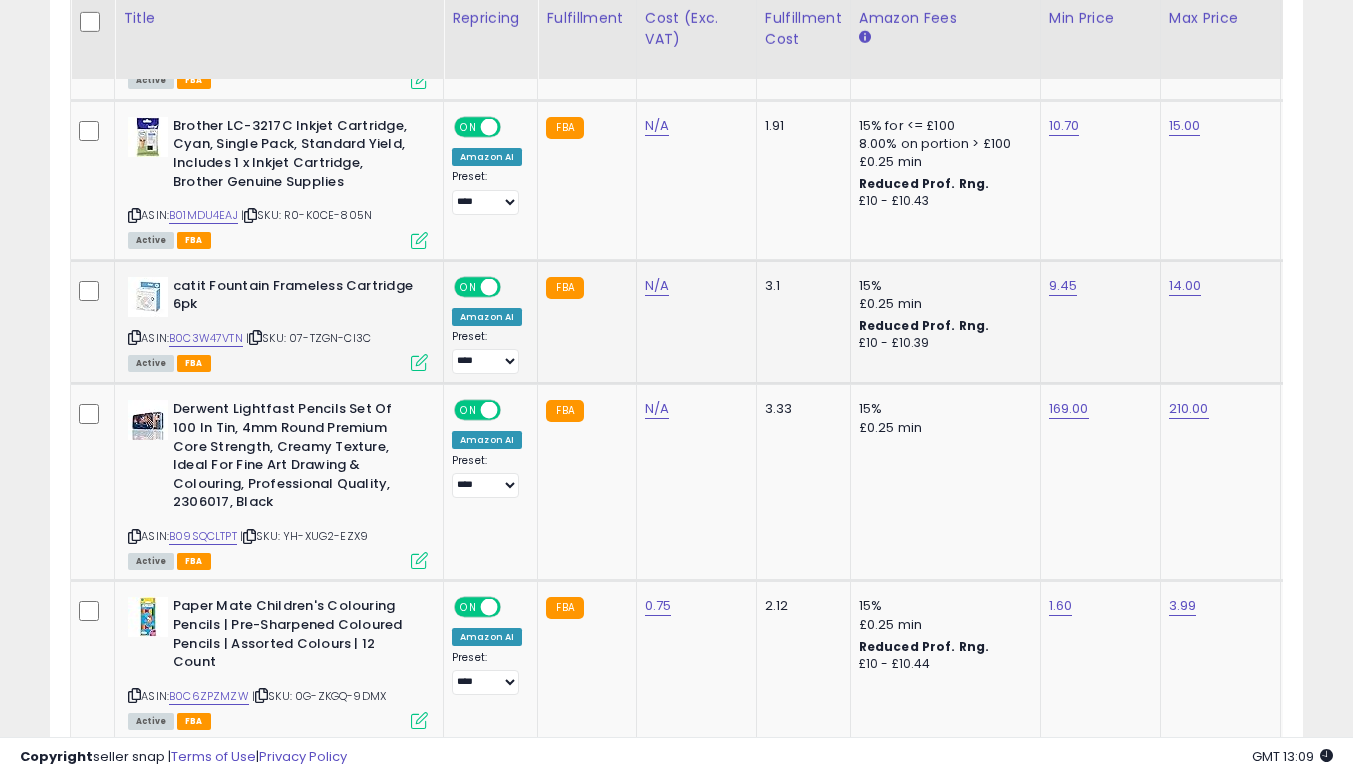 click at bounding box center (134, 337) 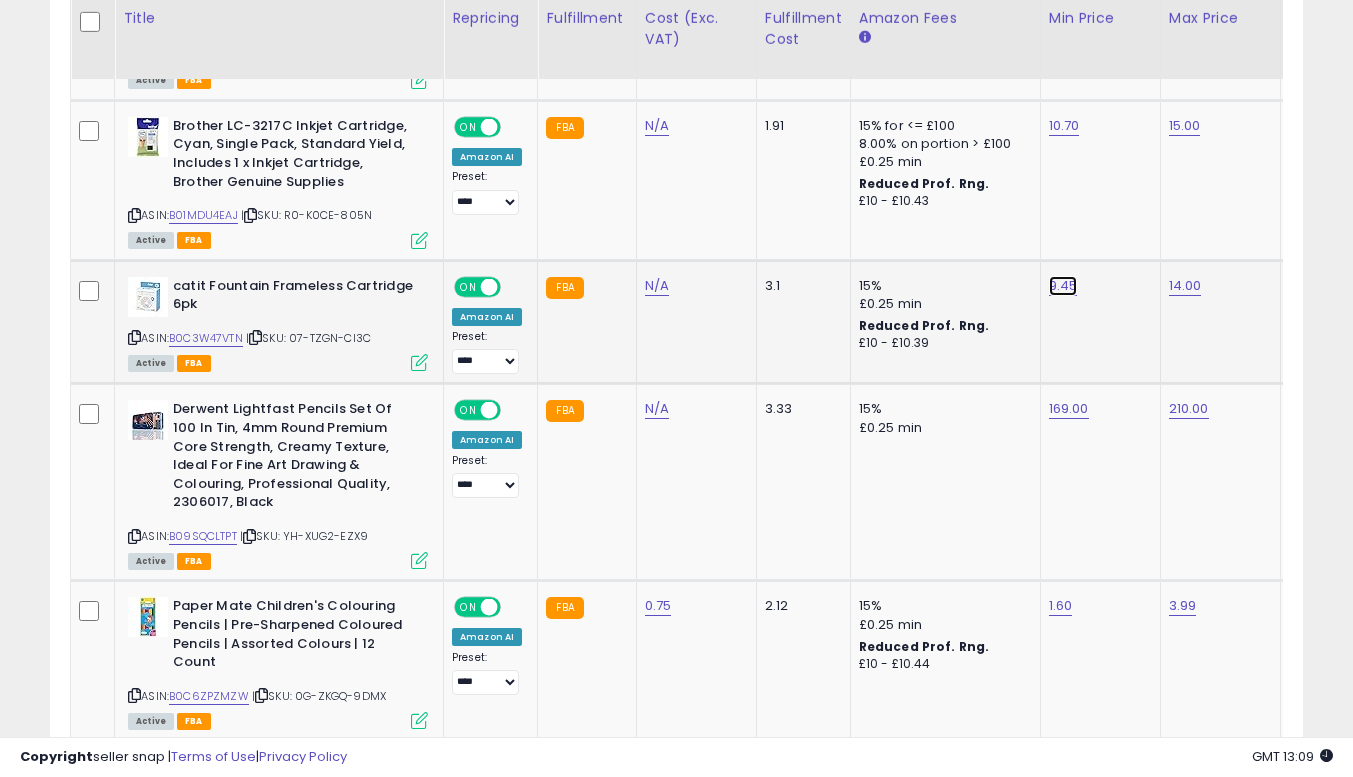 click on "9.45" at bounding box center (1063, -4289) 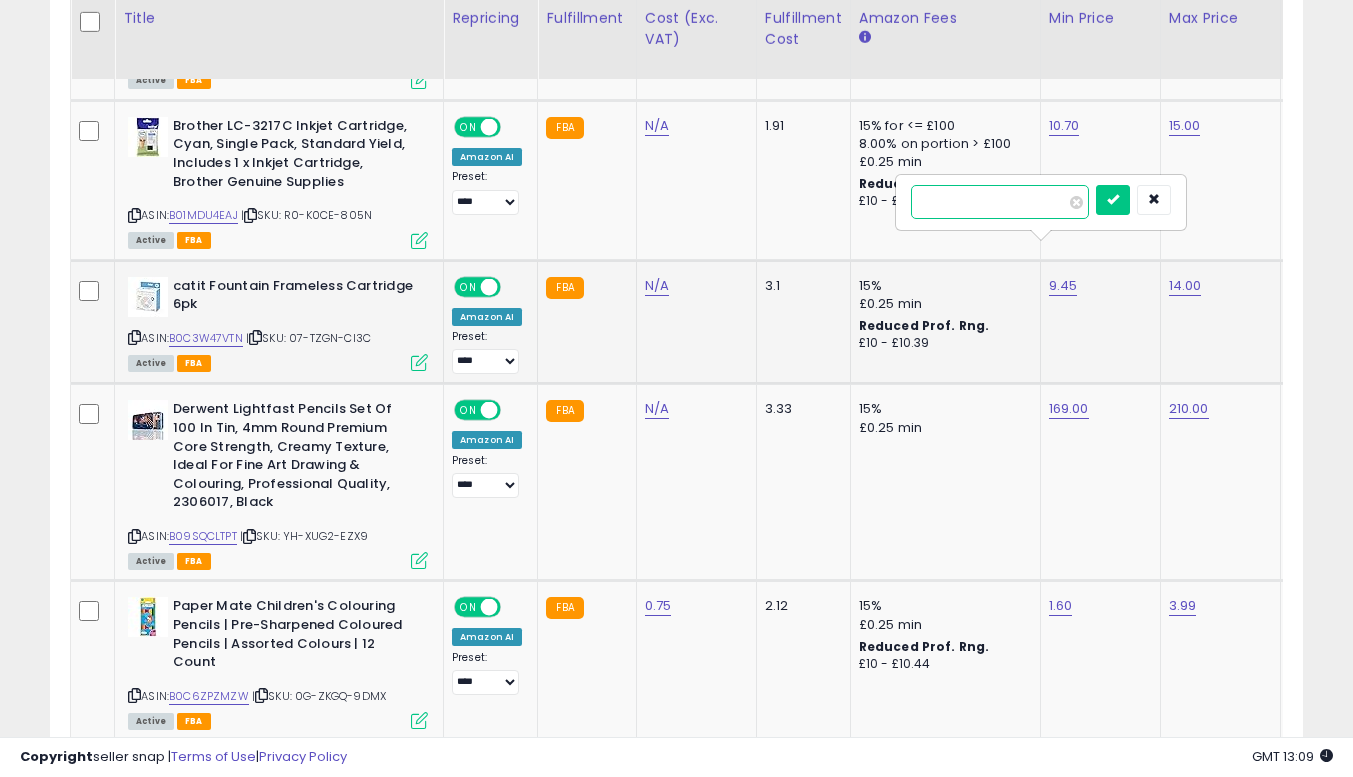 type on "****" 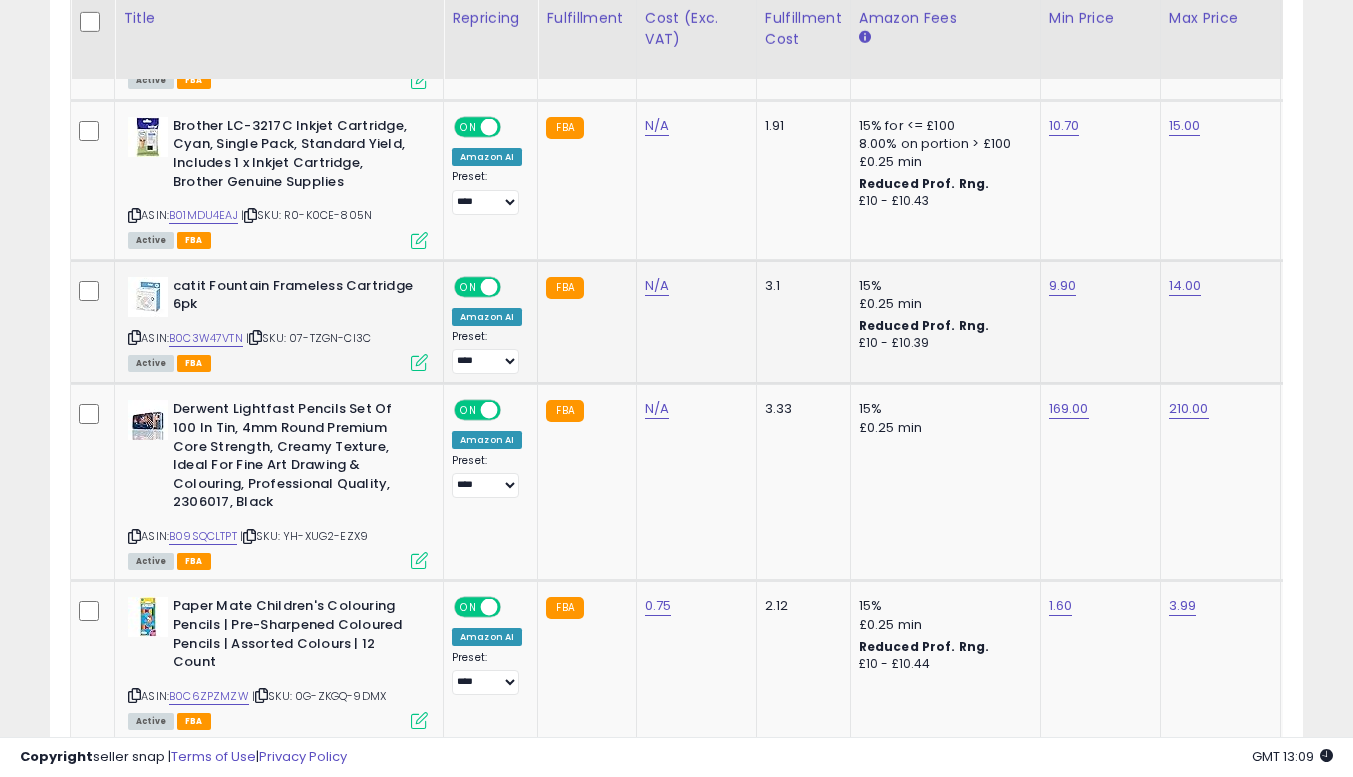 scroll, scrollTop: 0, scrollLeft: 465, axis: horizontal 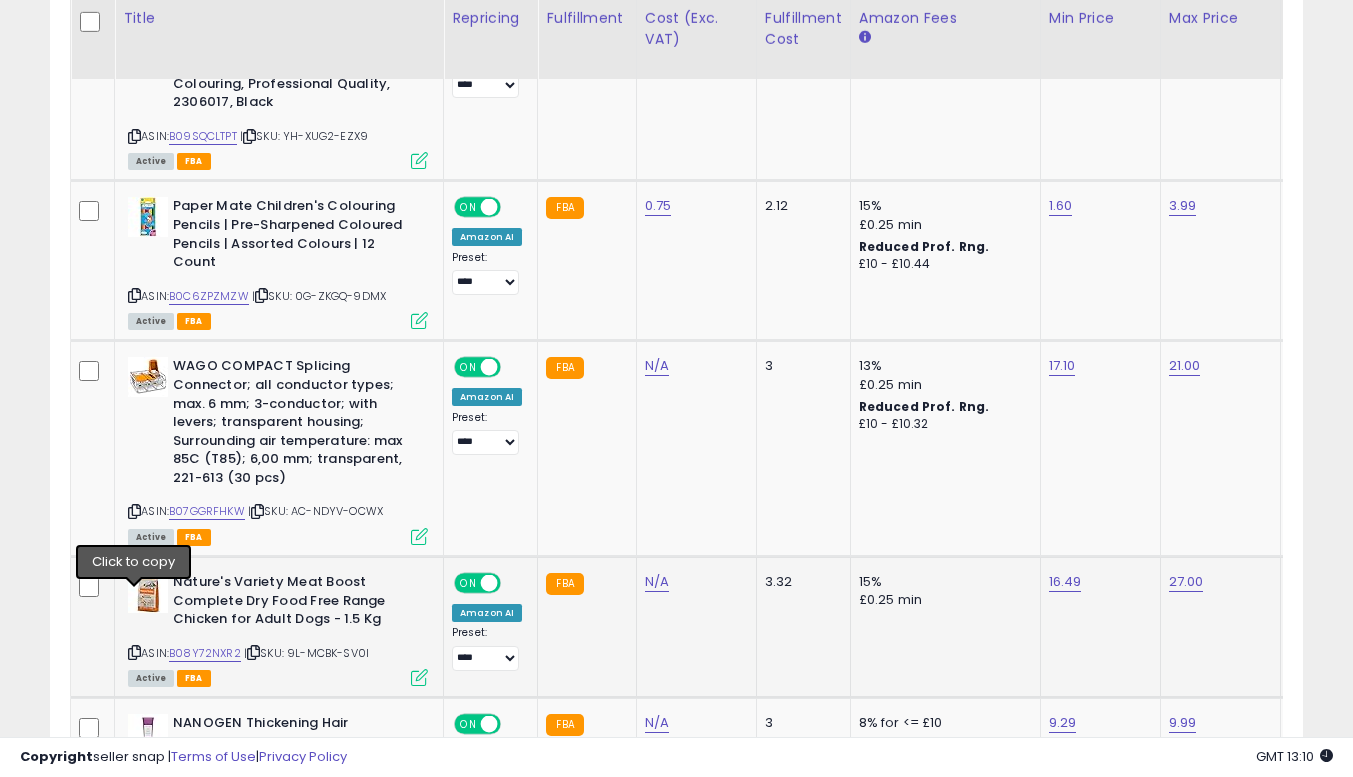 click at bounding box center [134, 652] 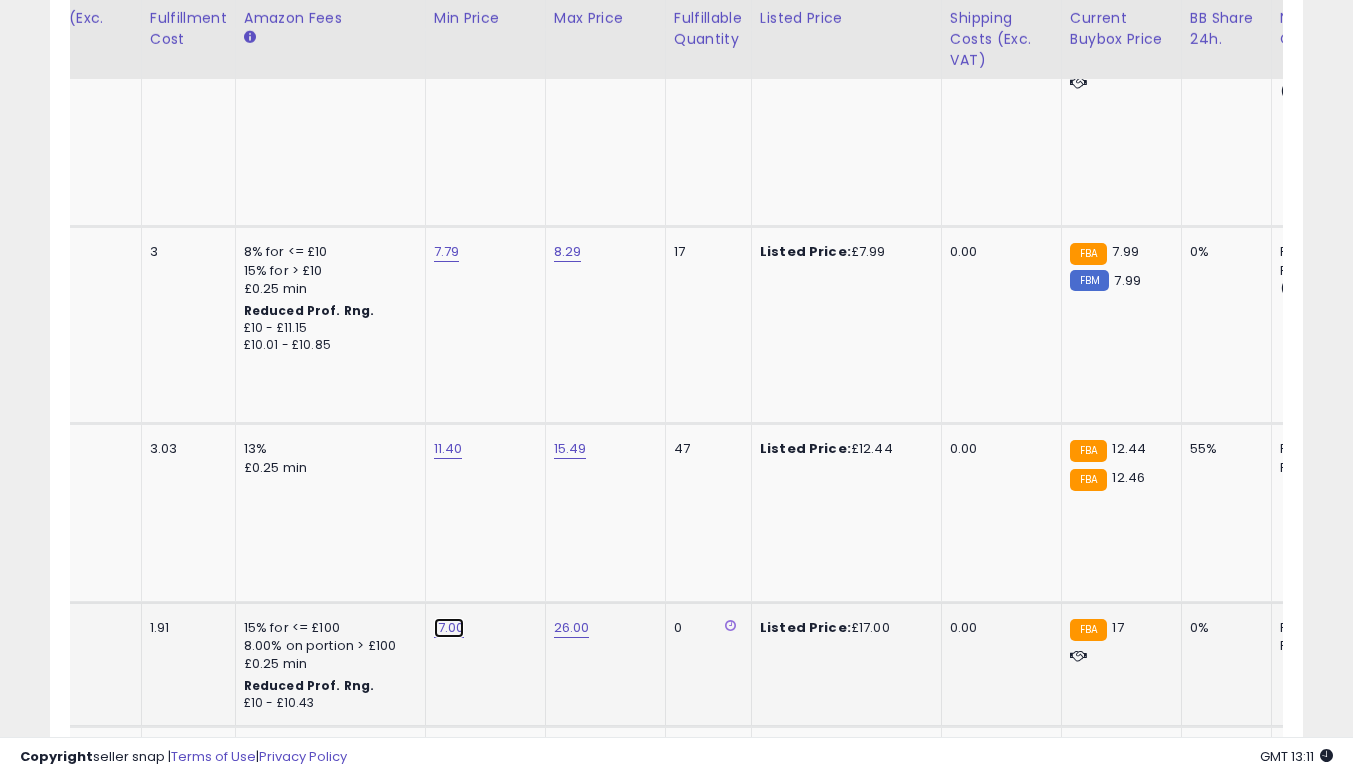 click on "17.00" at bounding box center (448, -6989) 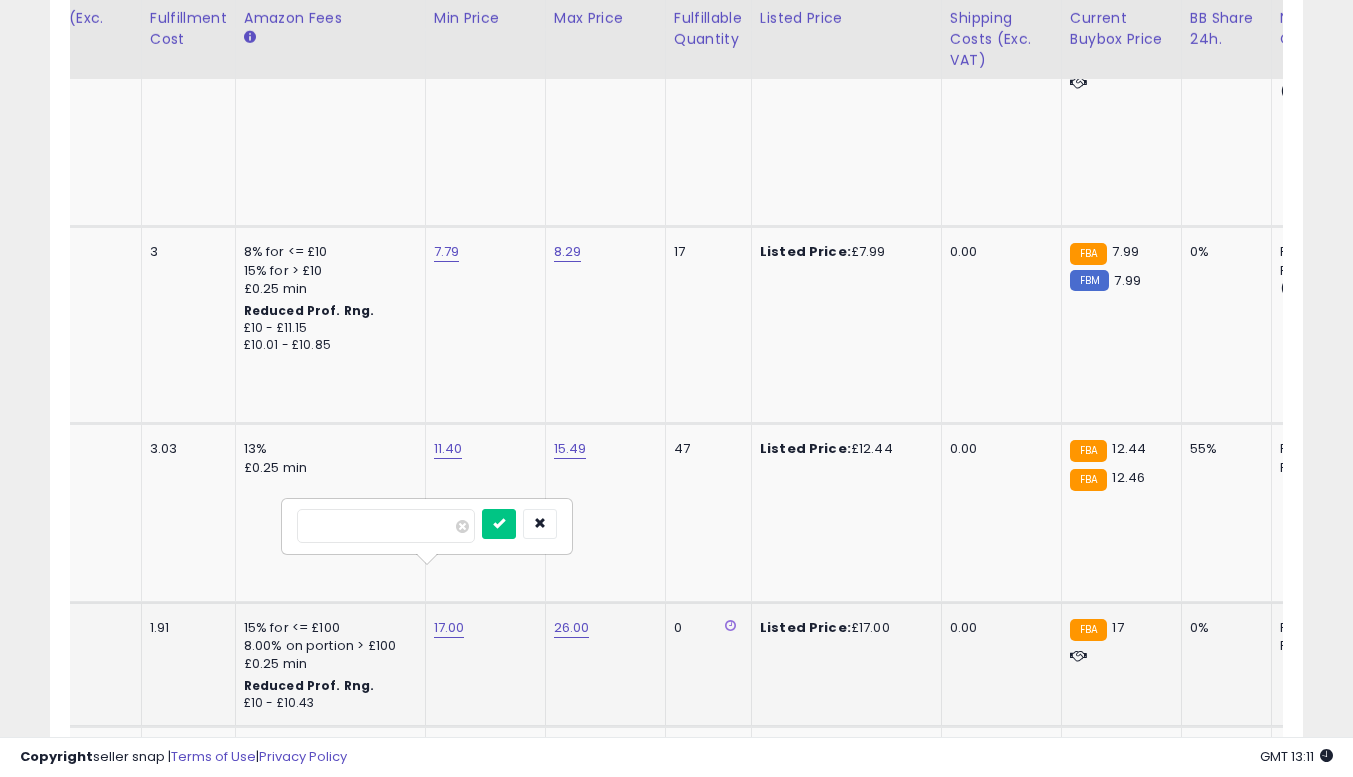 type on "*" 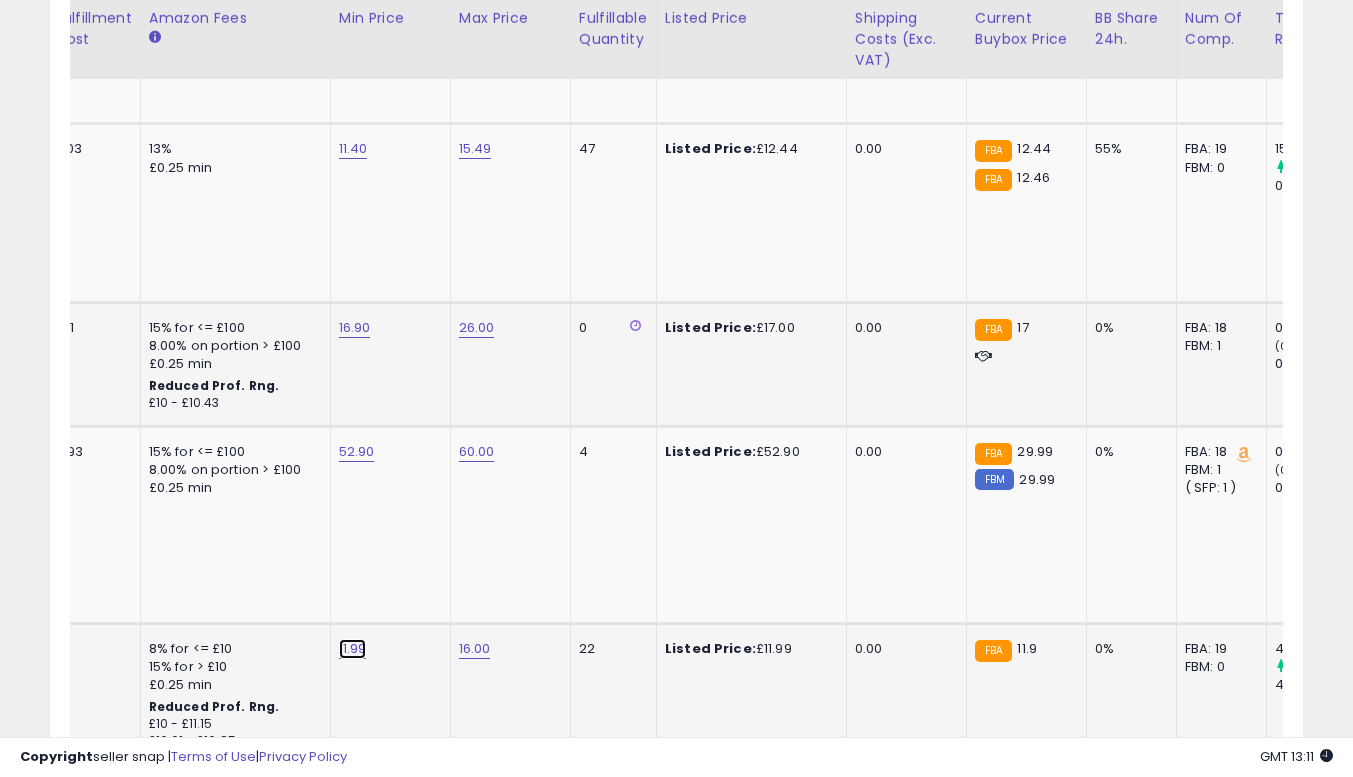 click on "11.99" at bounding box center (353, -7289) 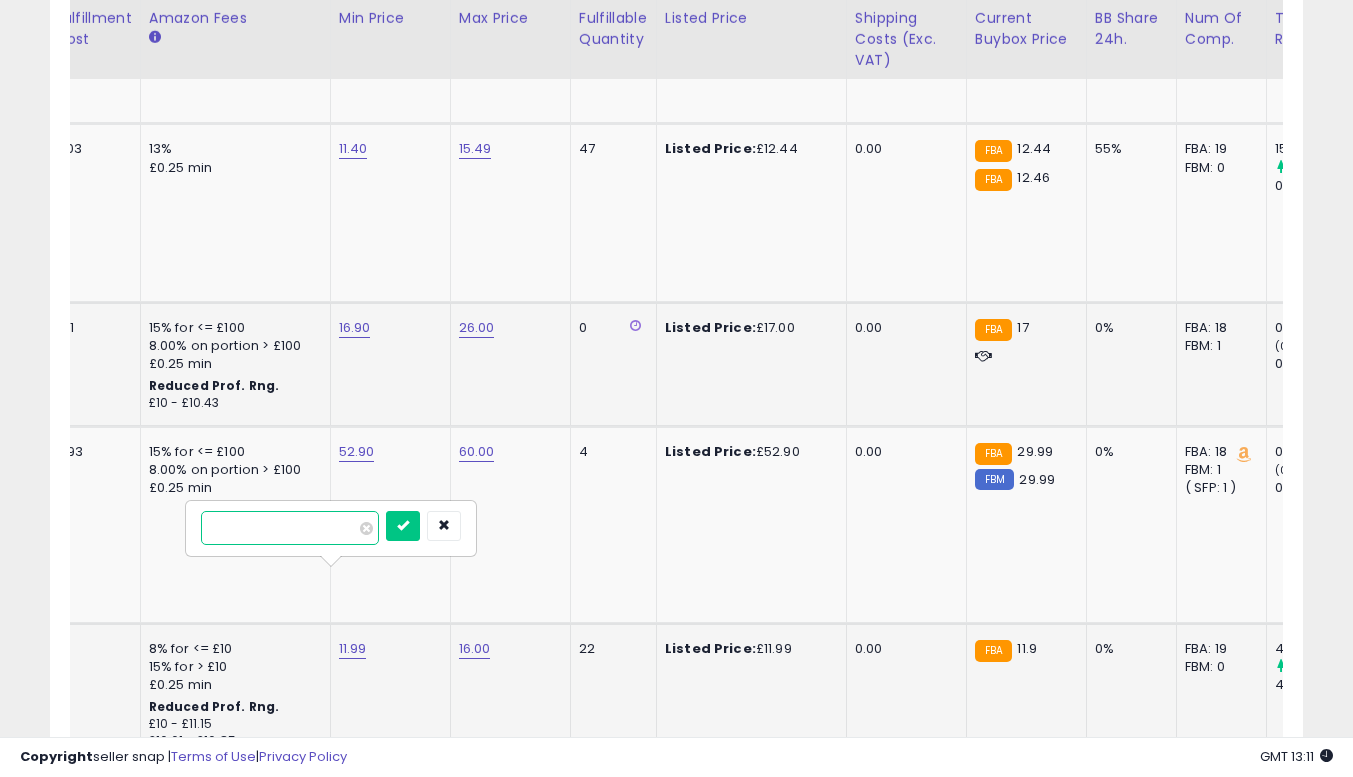 type on "*****" 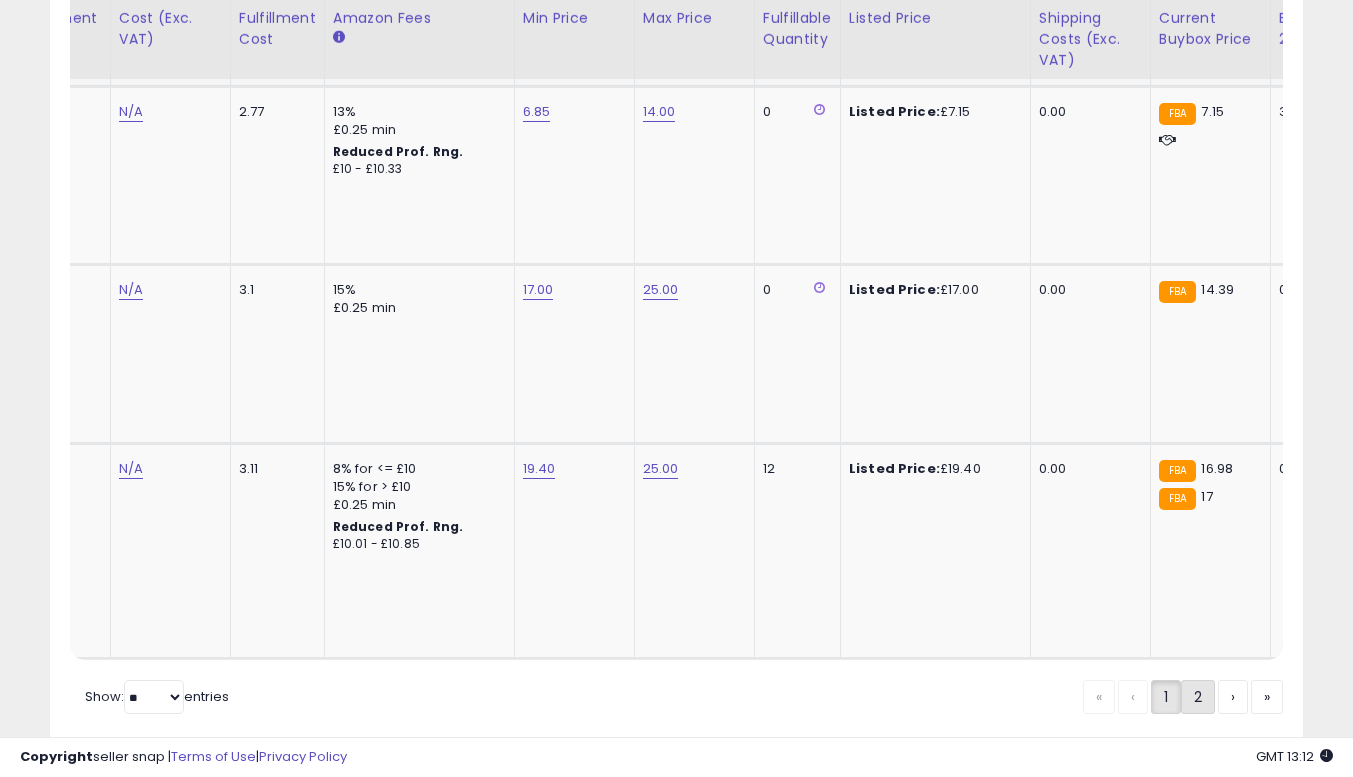 click on "2" 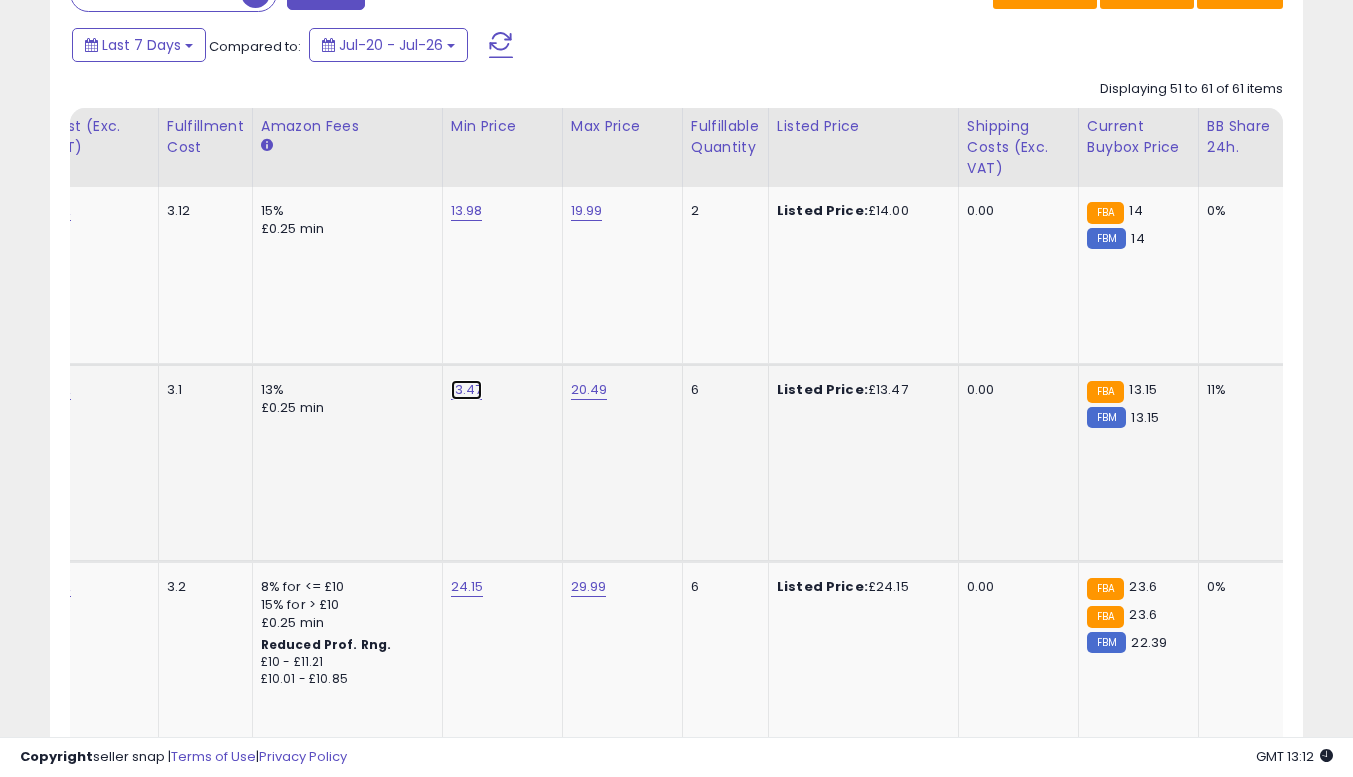 click on "13.47" at bounding box center [467, 211] 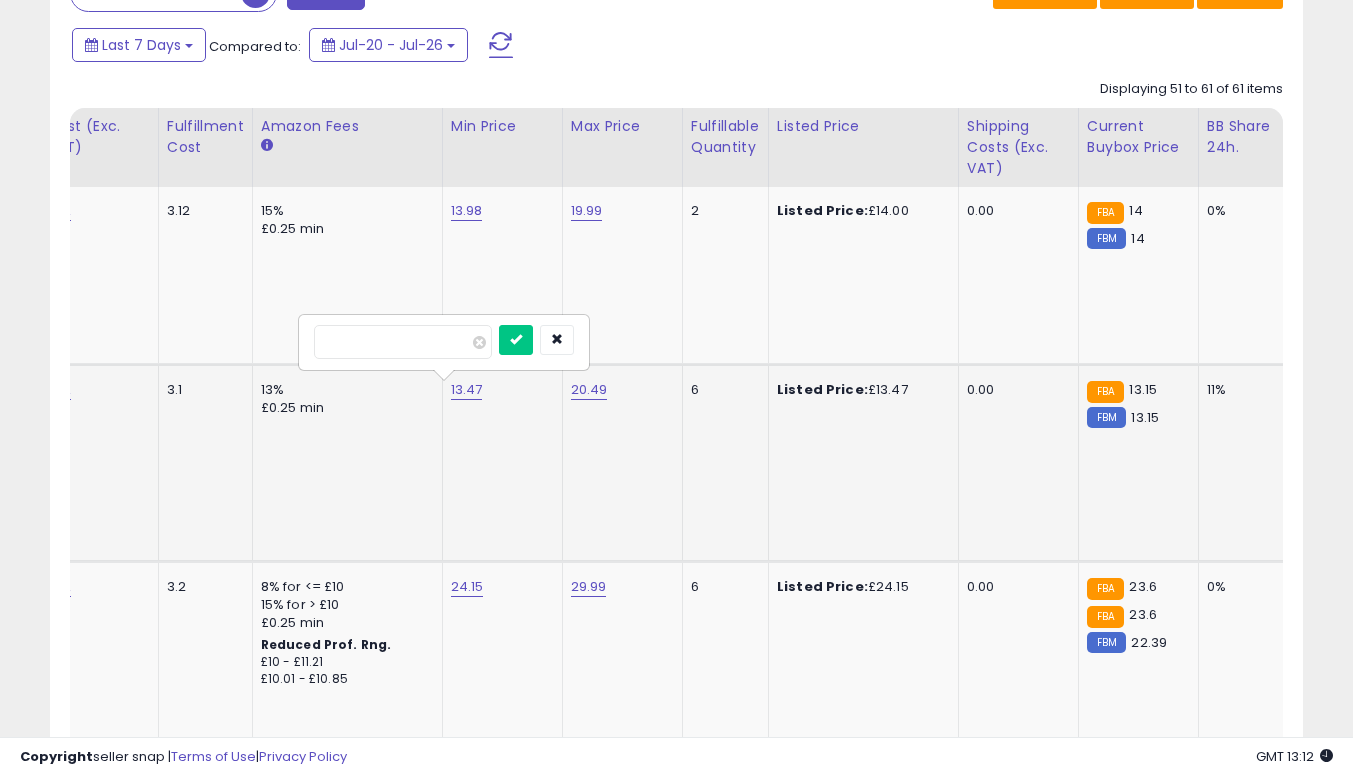 type on "*****" 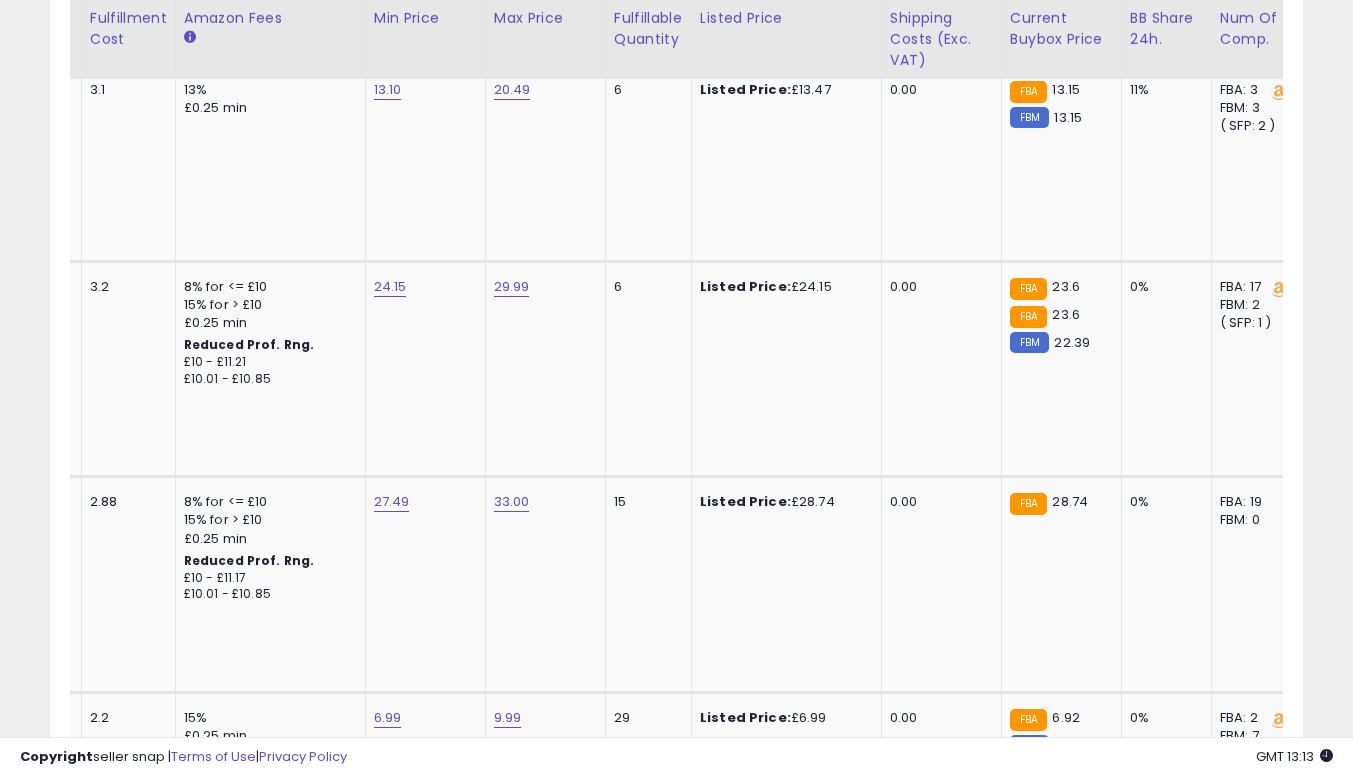 scroll, scrollTop: 0, scrollLeft: 0, axis: both 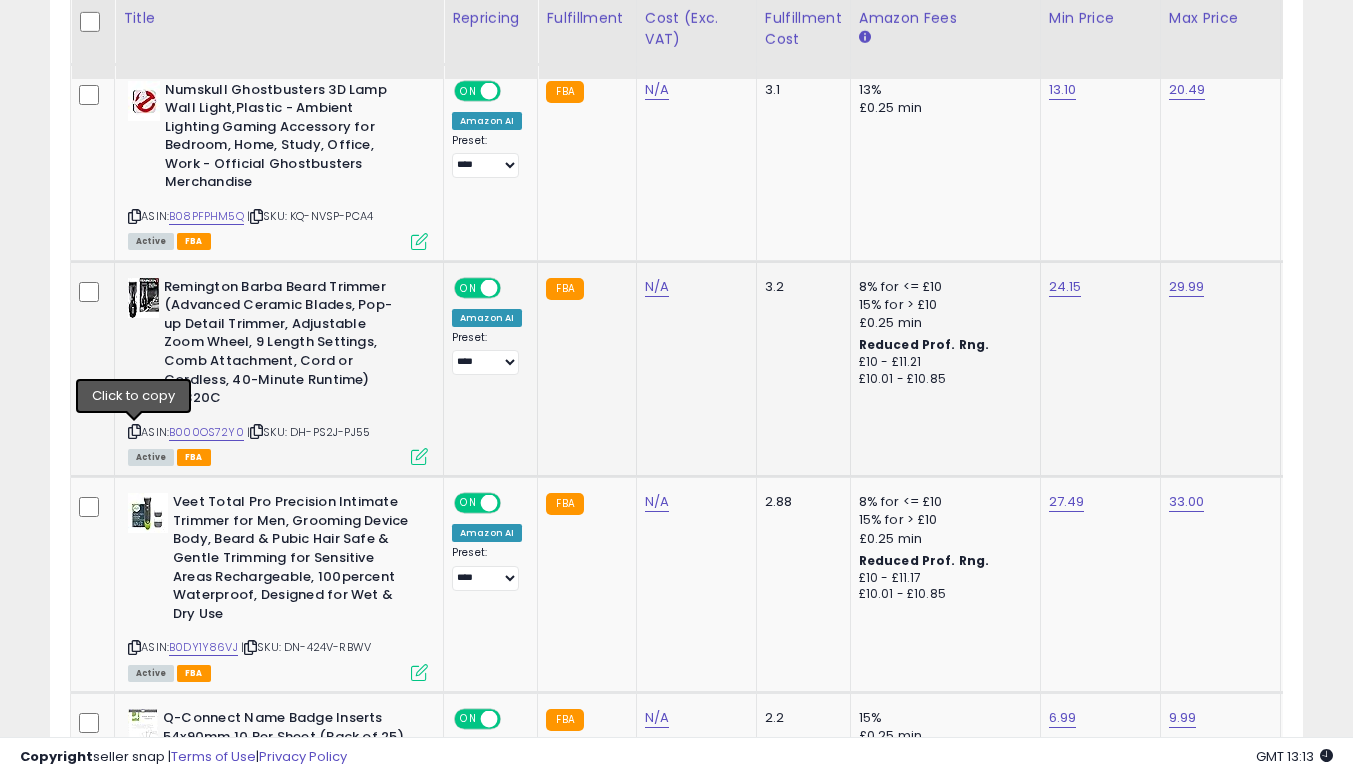 click at bounding box center [134, 431] 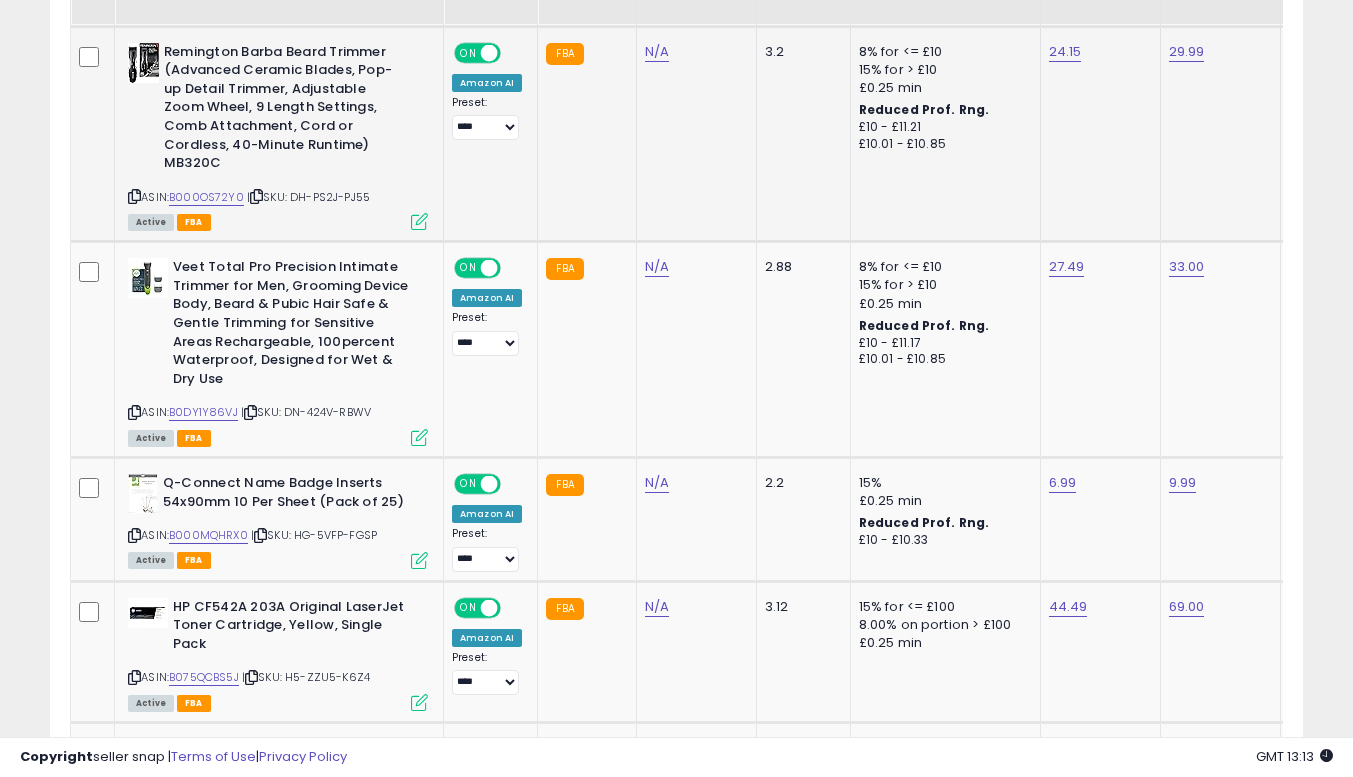 scroll, scrollTop: 1463, scrollLeft: 0, axis: vertical 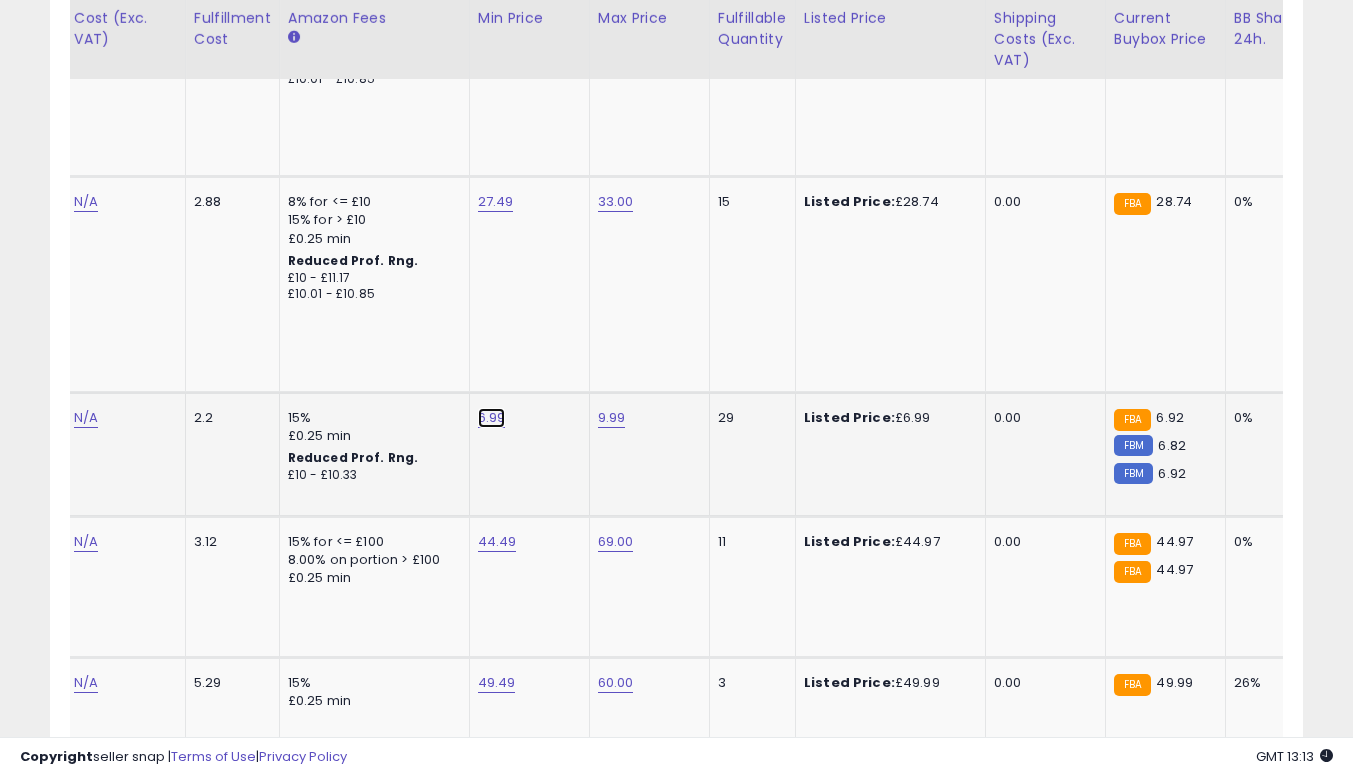 click on "6.99" at bounding box center [494, -389] 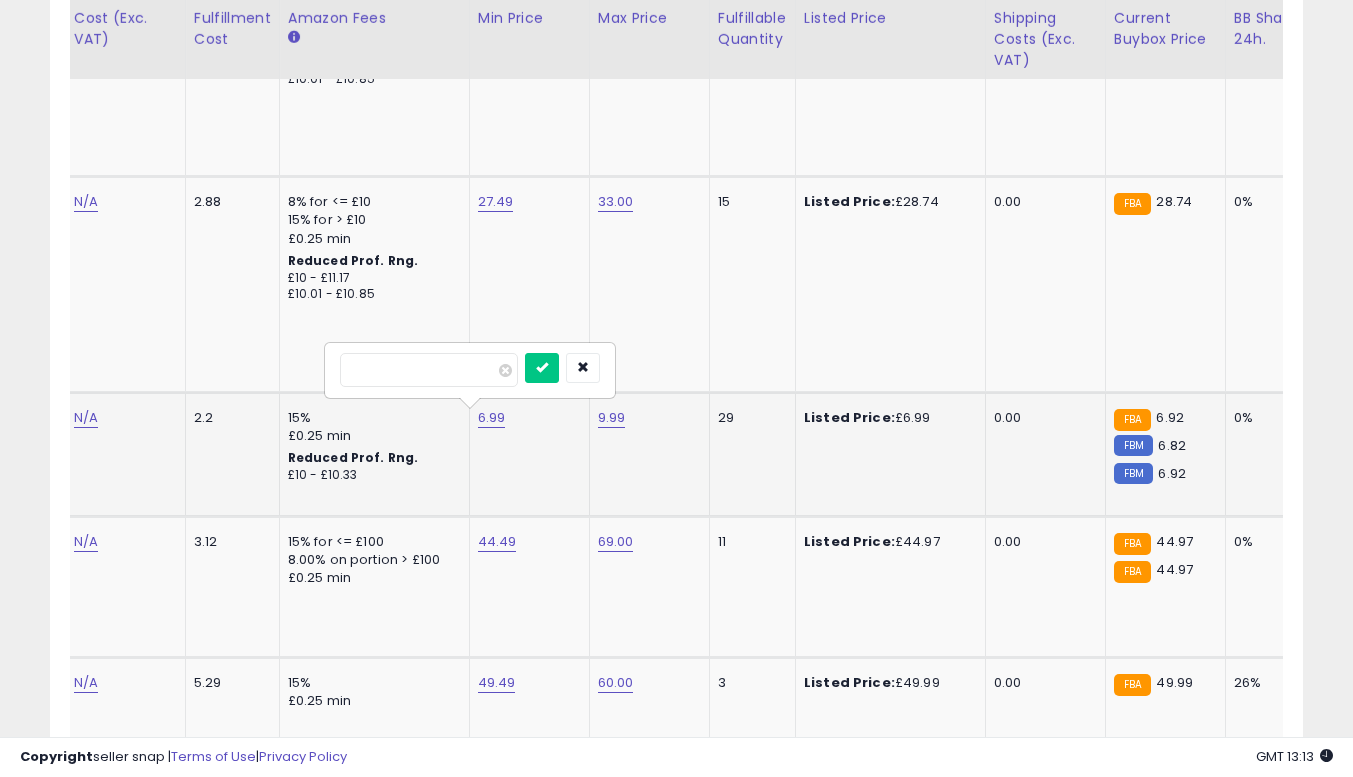 type on "****" 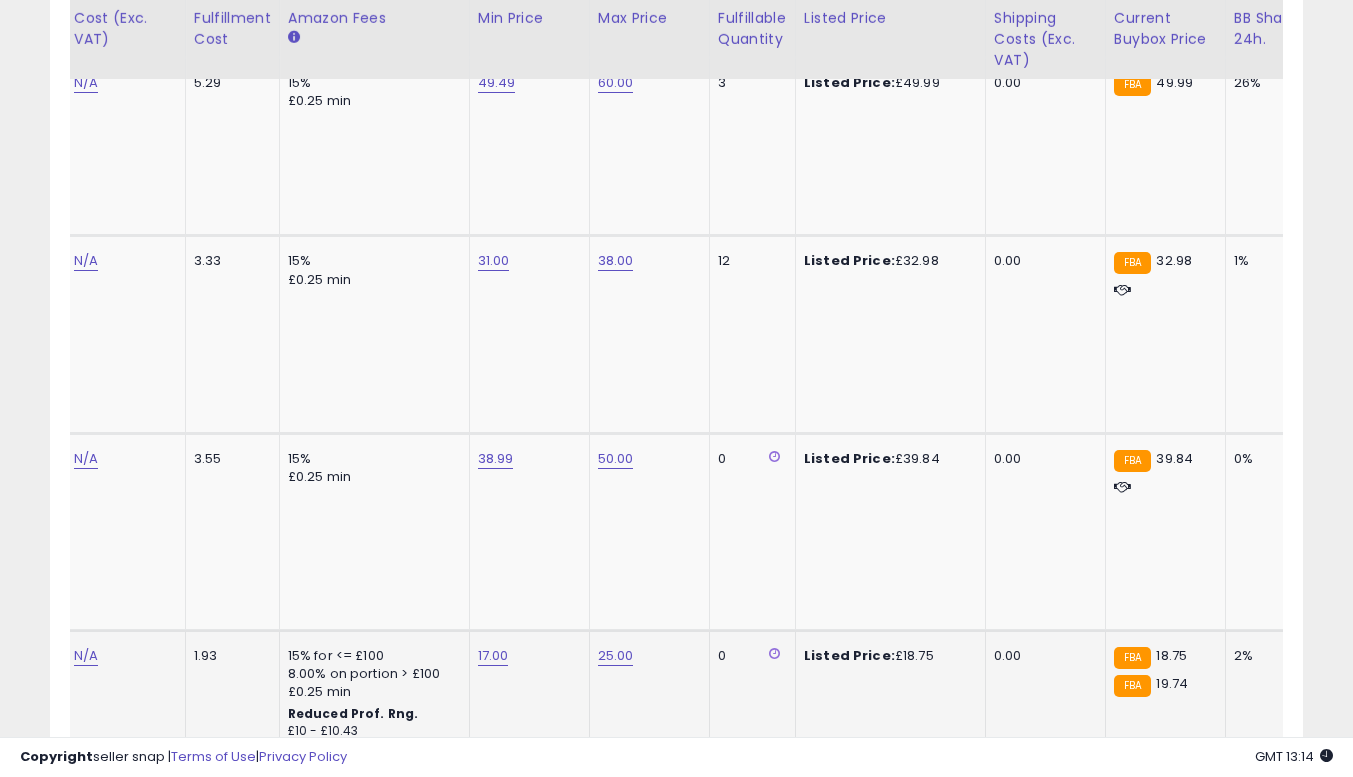 scroll, scrollTop: 2163, scrollLeft: 0, axis: vertical 